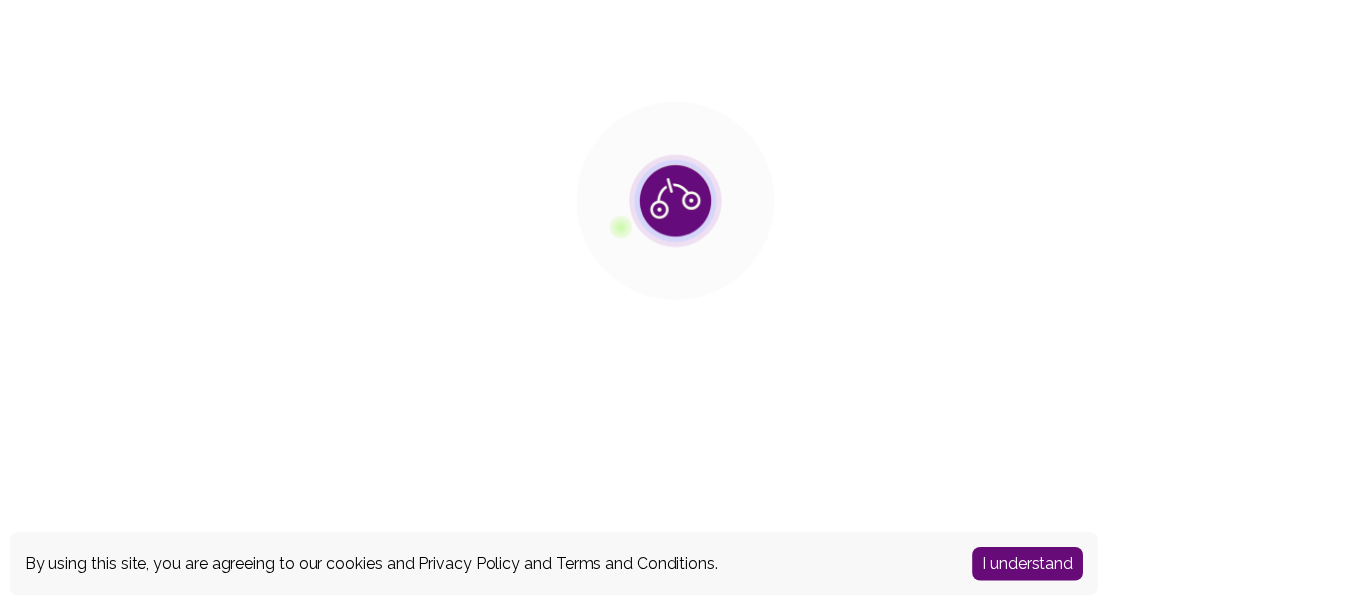scroll, scrollTop: 0, scrollLeft: 0, axis: both 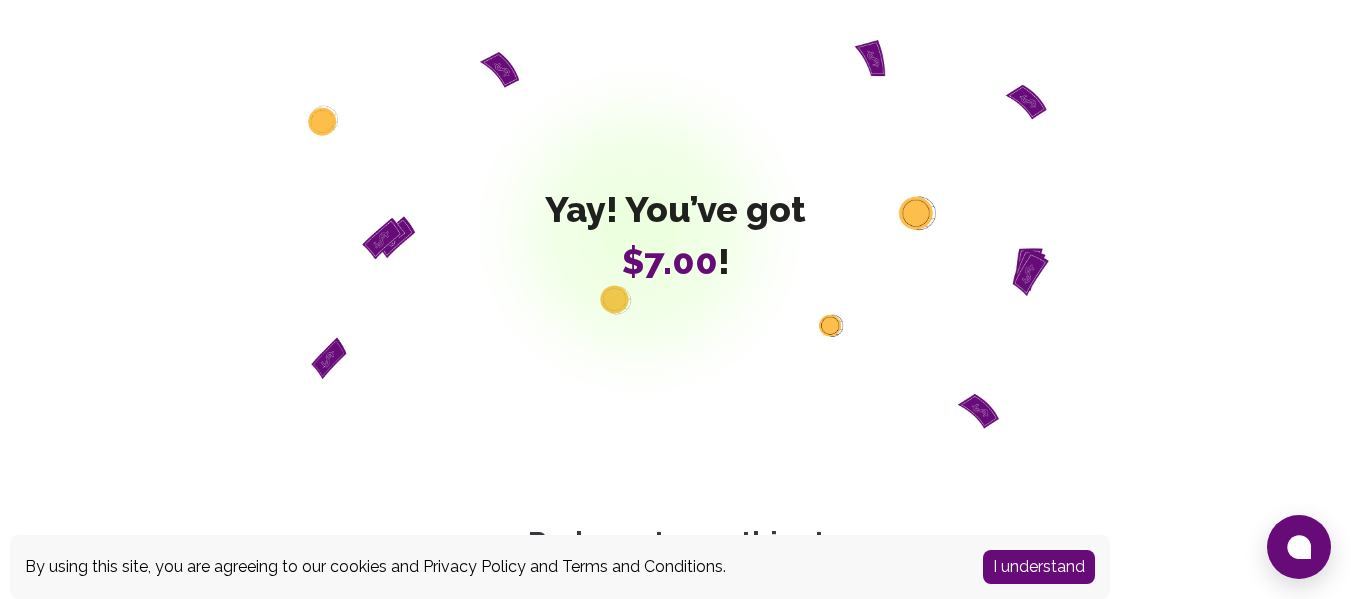 click on "I understand" at bounding box center [1039, 567] 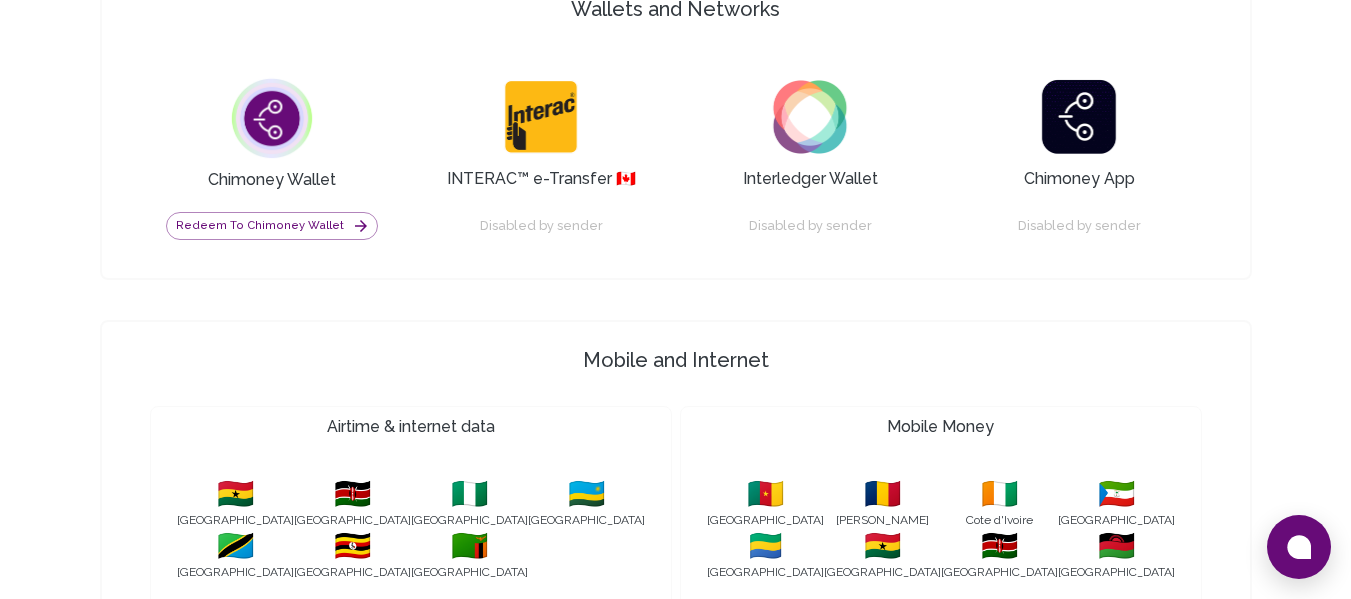 scroll, scrollTop: 1485, scrollLeft: 0, axis: vertical 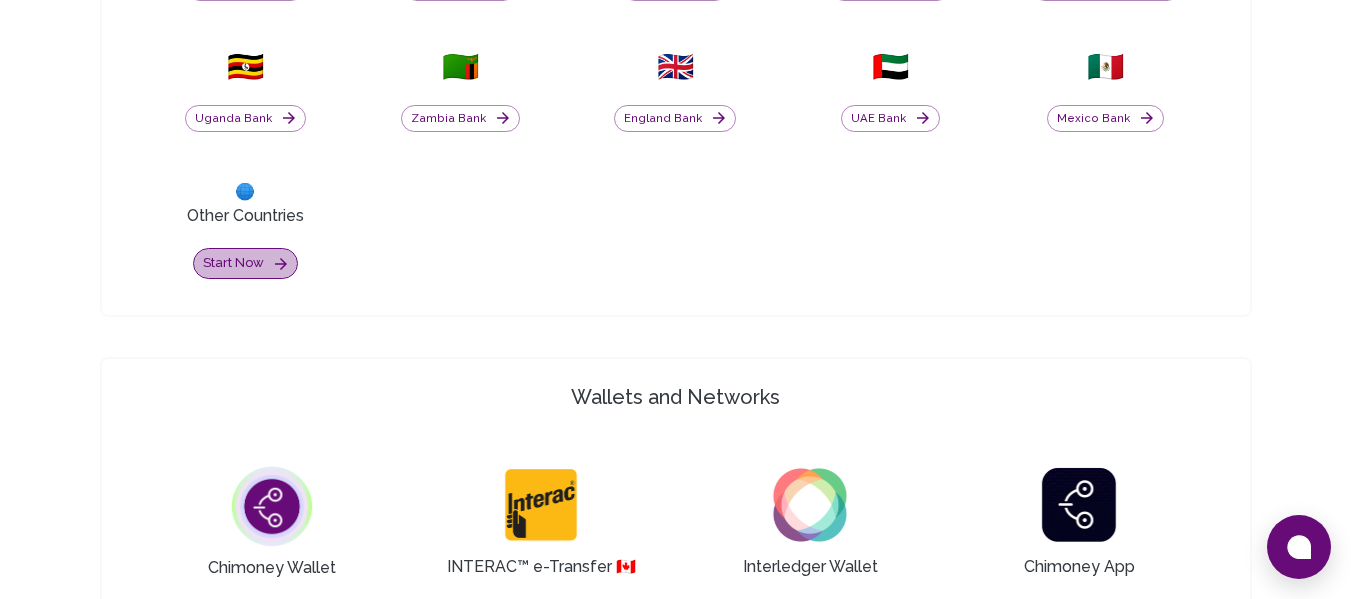 click on "Start now" at bounding box center (245, 263) 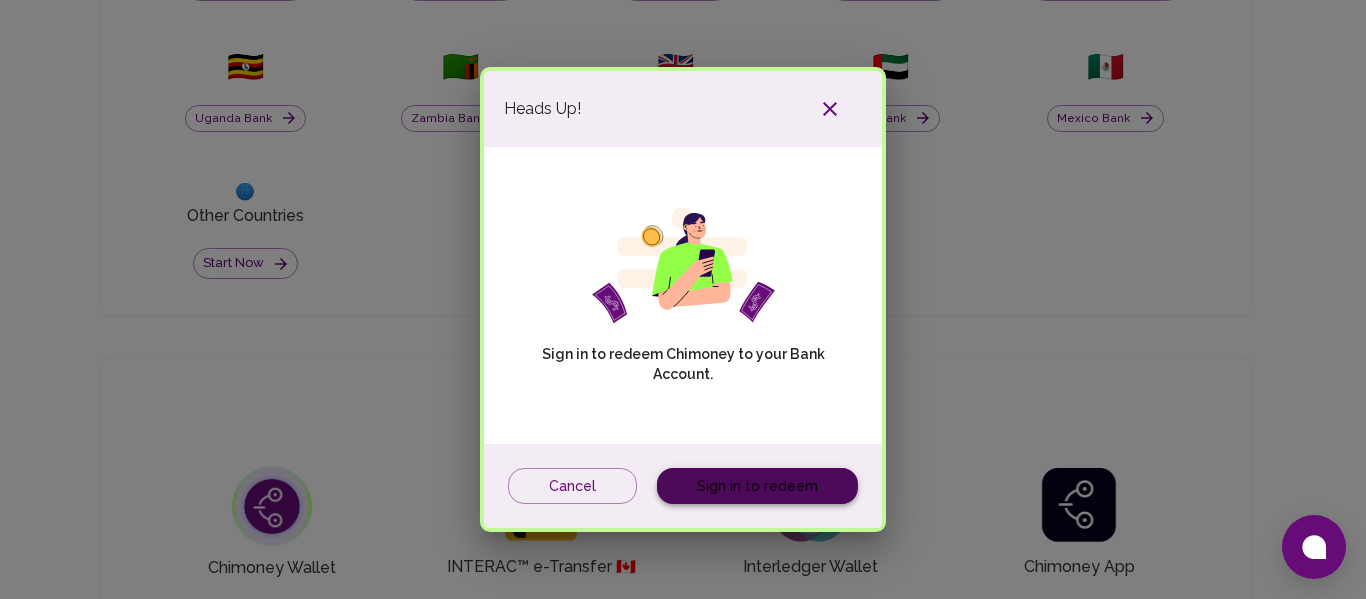 click on "Sign in to redeem" at bounding box center [757, 486] 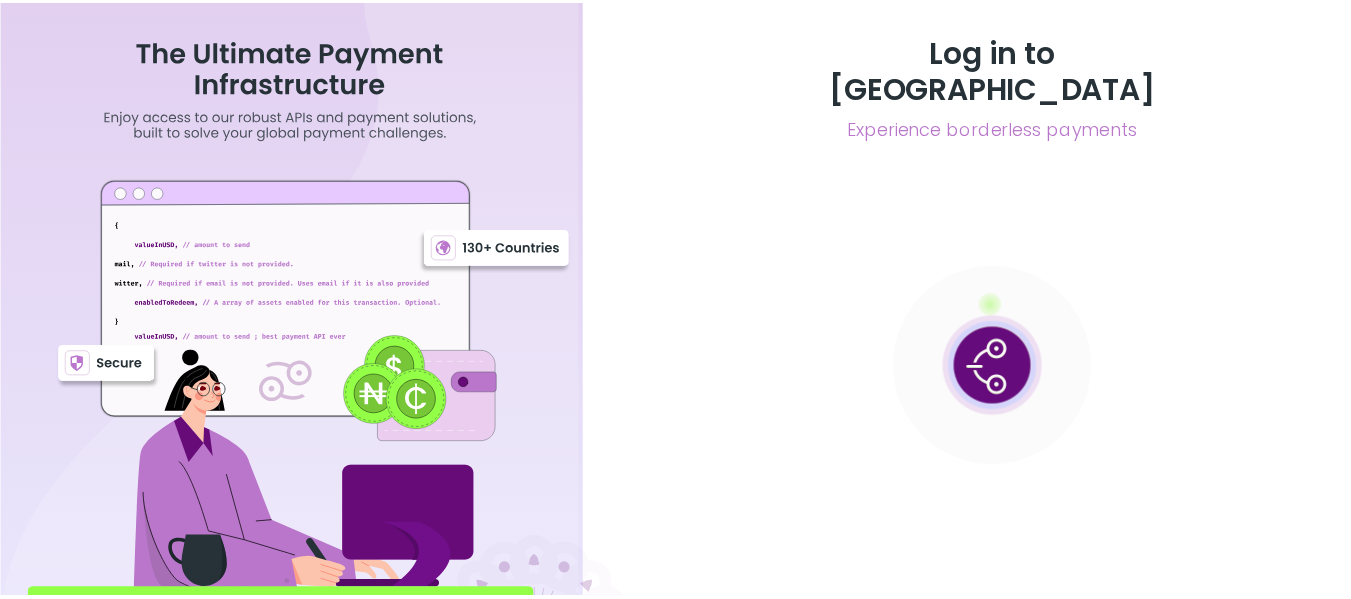 scroll, scrollTop: 0, scrollLeft: 0, axis: both 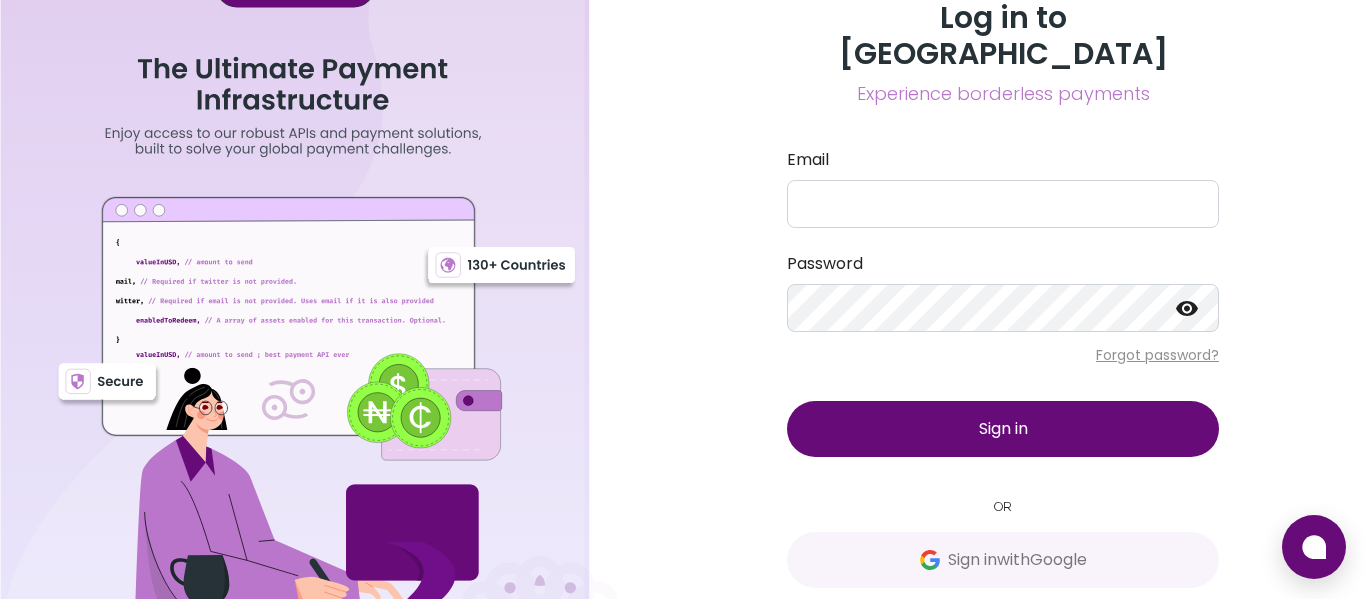 click on "Sign up" at bounding box center (1120, 622) 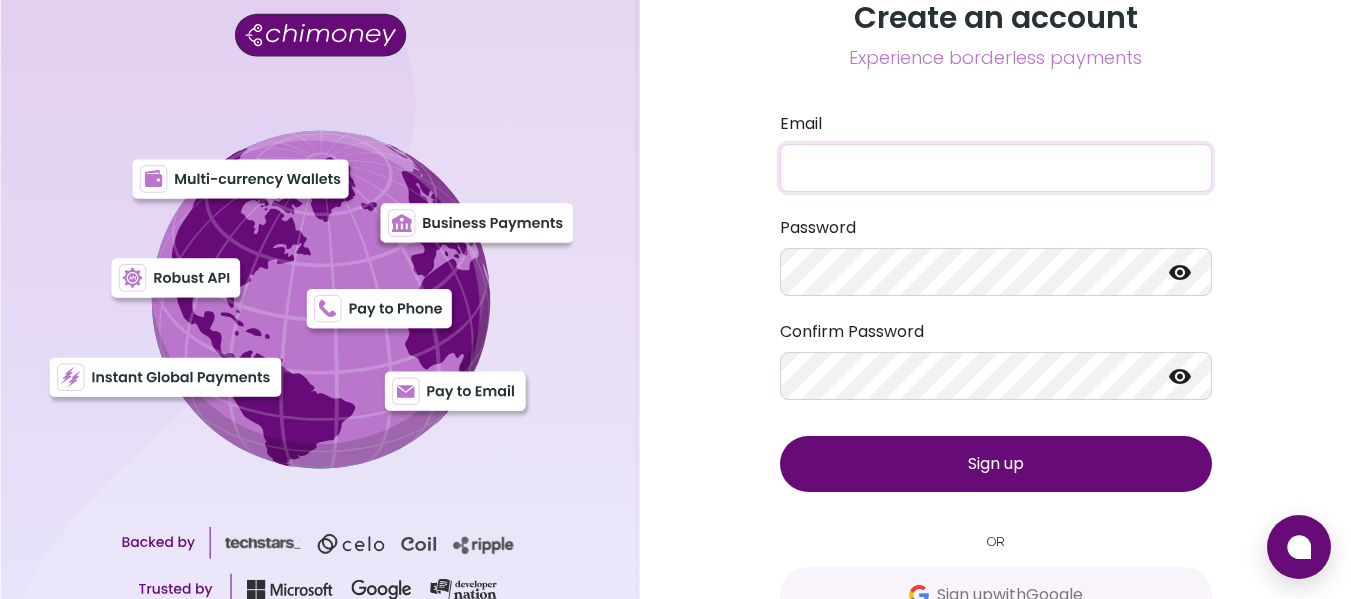 click on "Email" at bounding box center (996, 168) 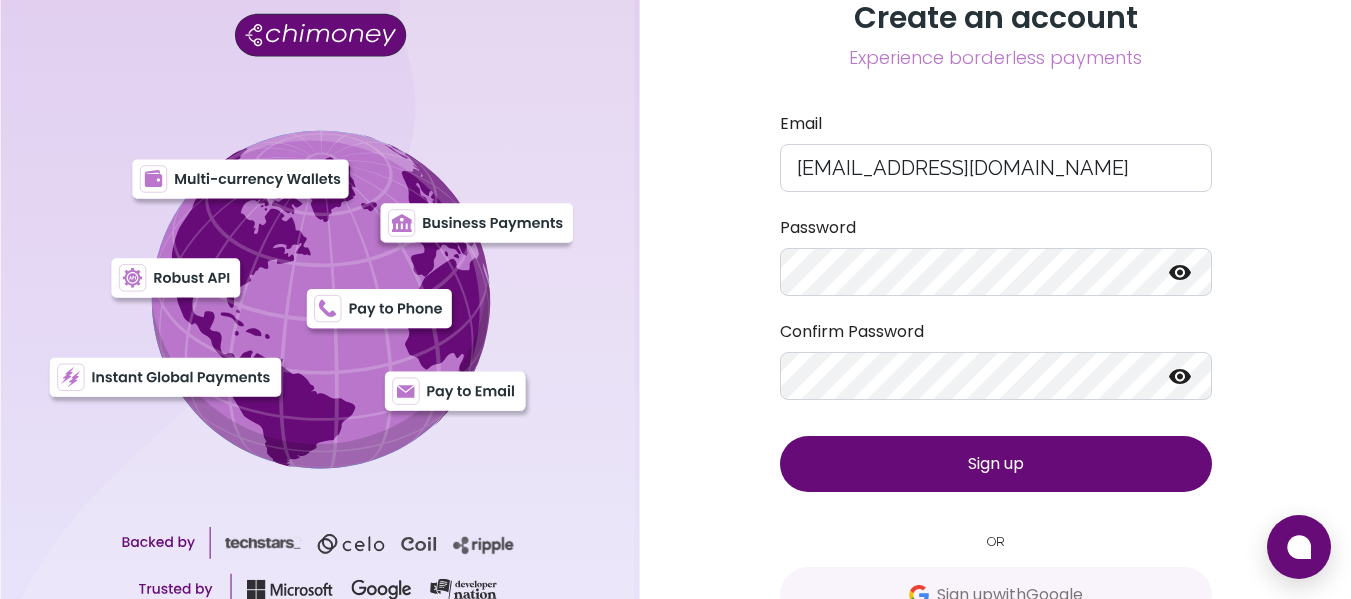 click 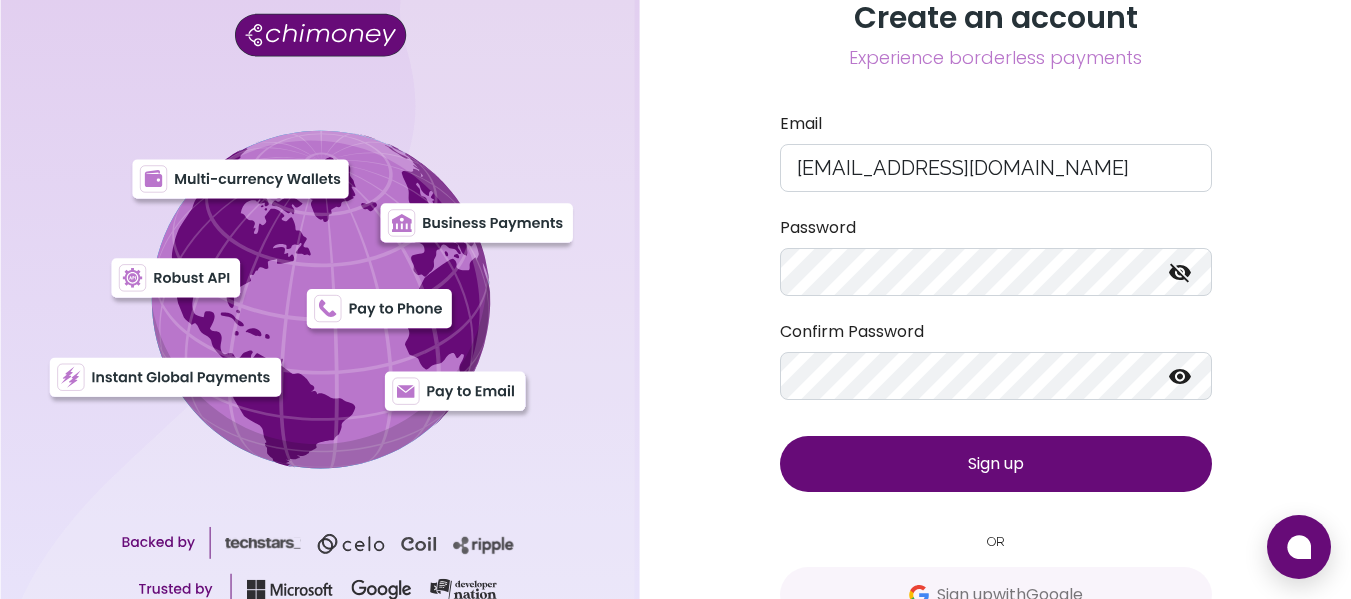 click 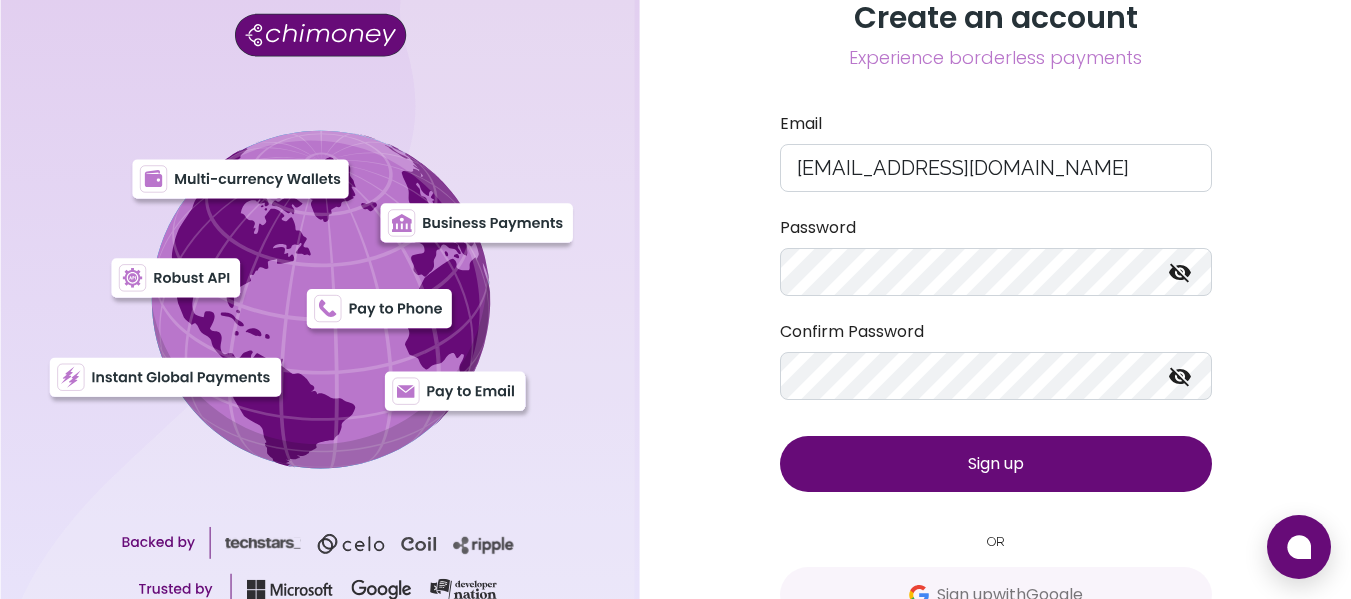 click on "Sign up" at bounding box center (996, 464) 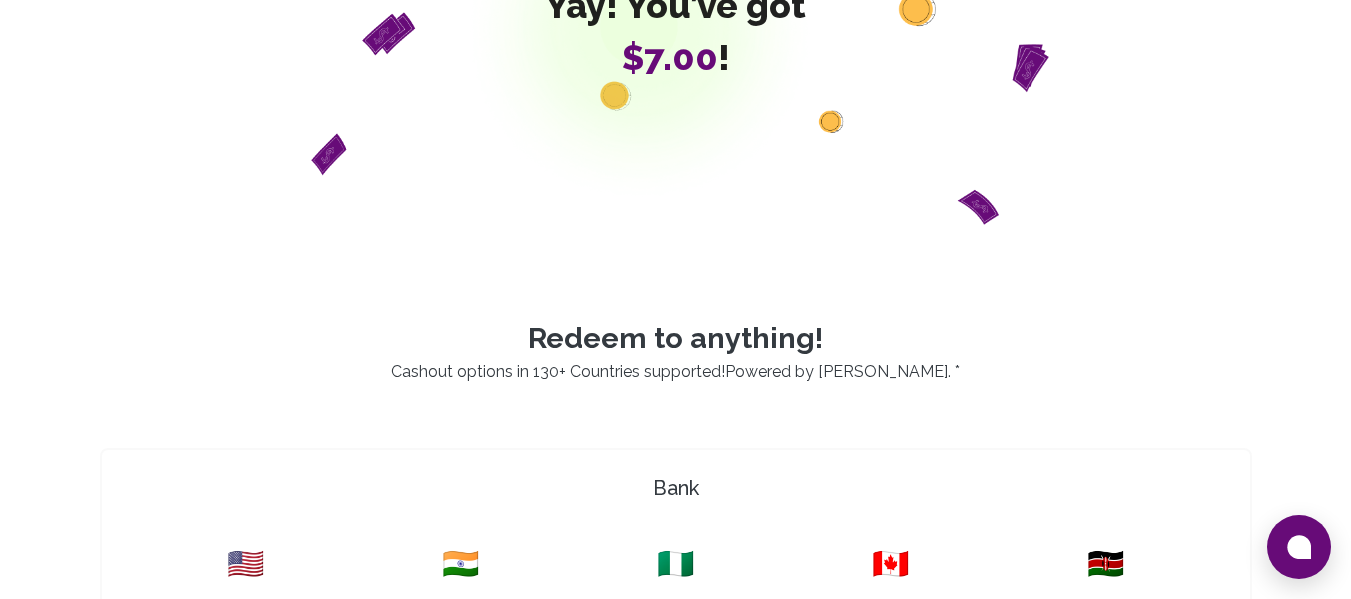 scroll, scrollTop: 277, scrollLeft: 0, axis: vertical 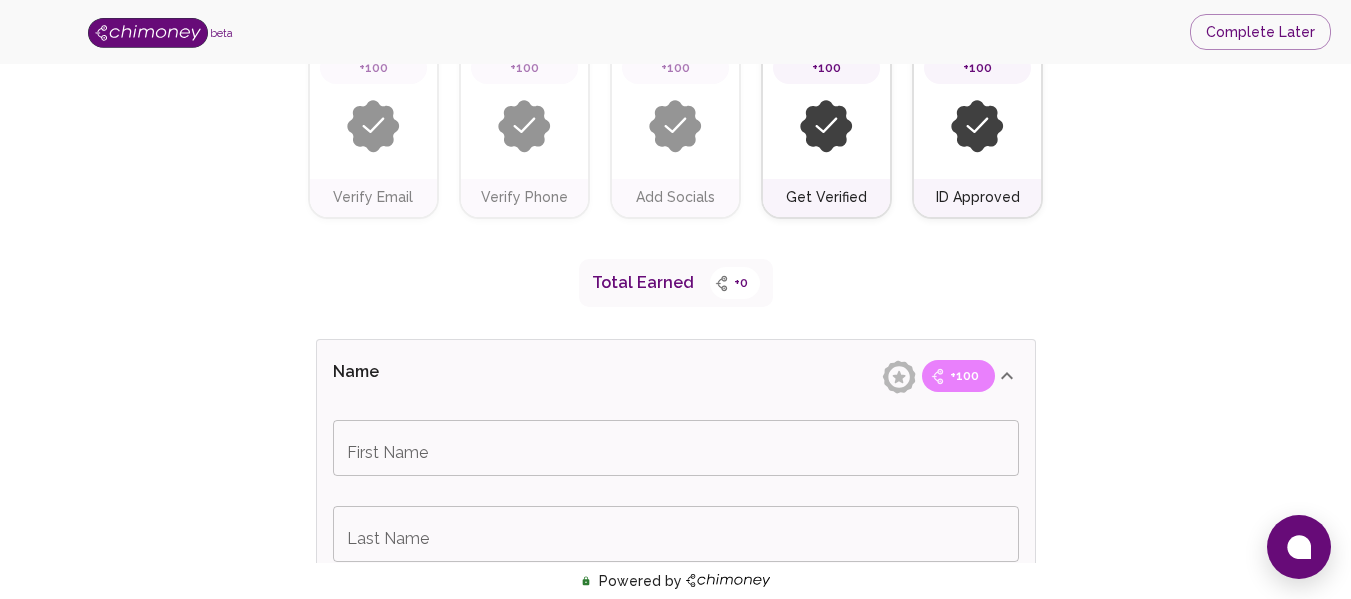 click at bounding box center (826, 126) 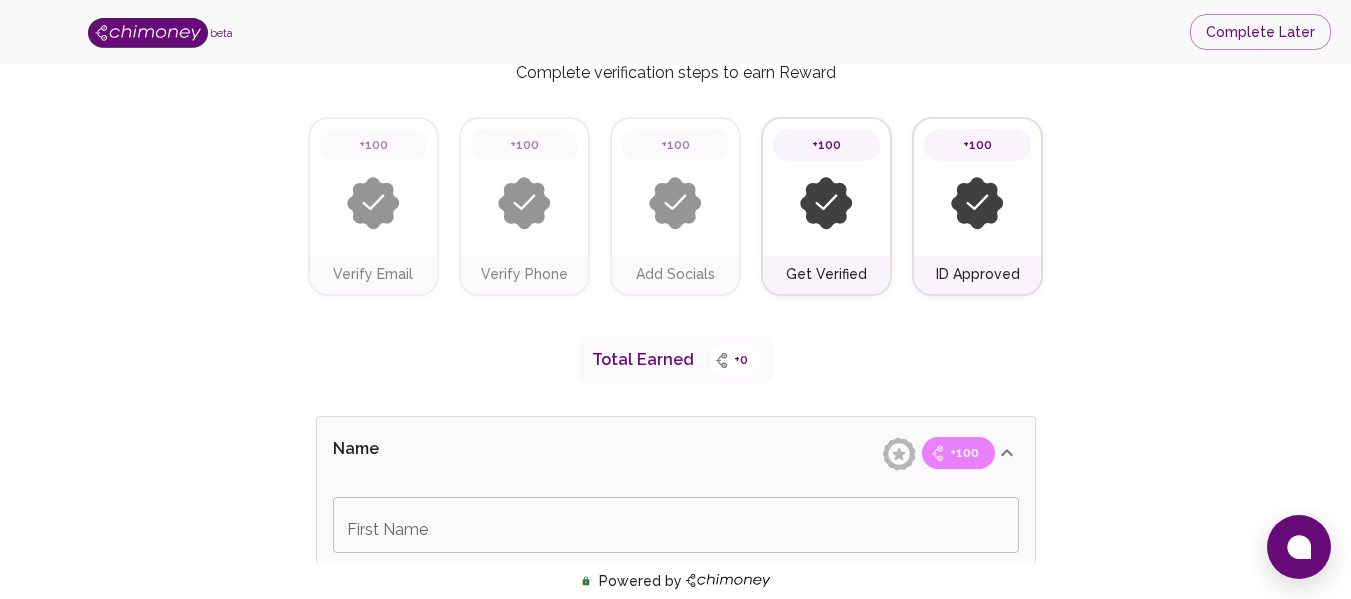 scroll, scrollTop: 96, scrollLeft: 0, axis: vertical 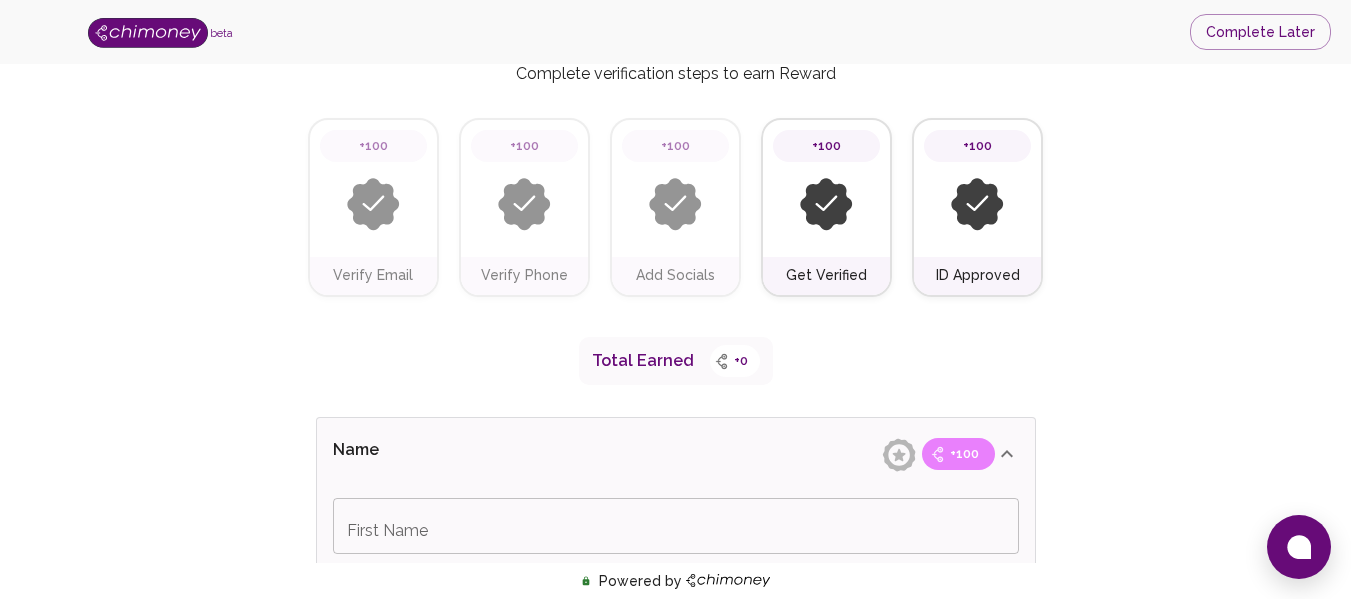 click at bounding box center [675, 204] 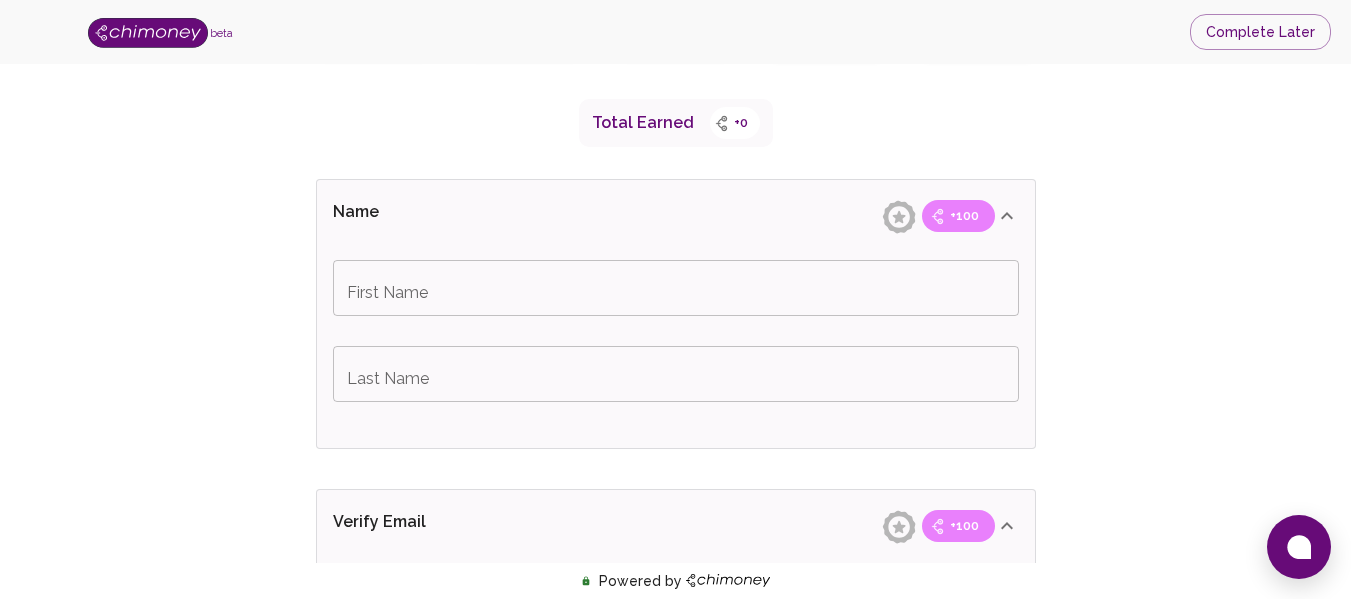 scroll, scrollTop: 335, scrollLeft: 0, axis: vertical 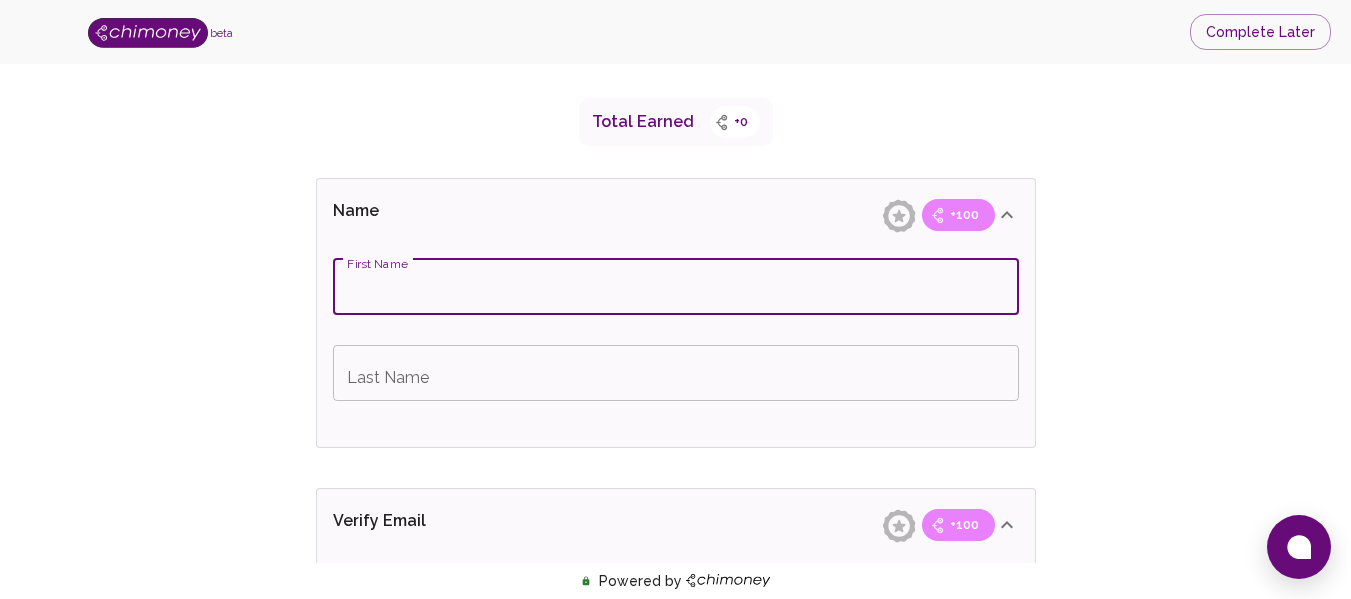 click on "First Name" at bounding box center [676, 287] 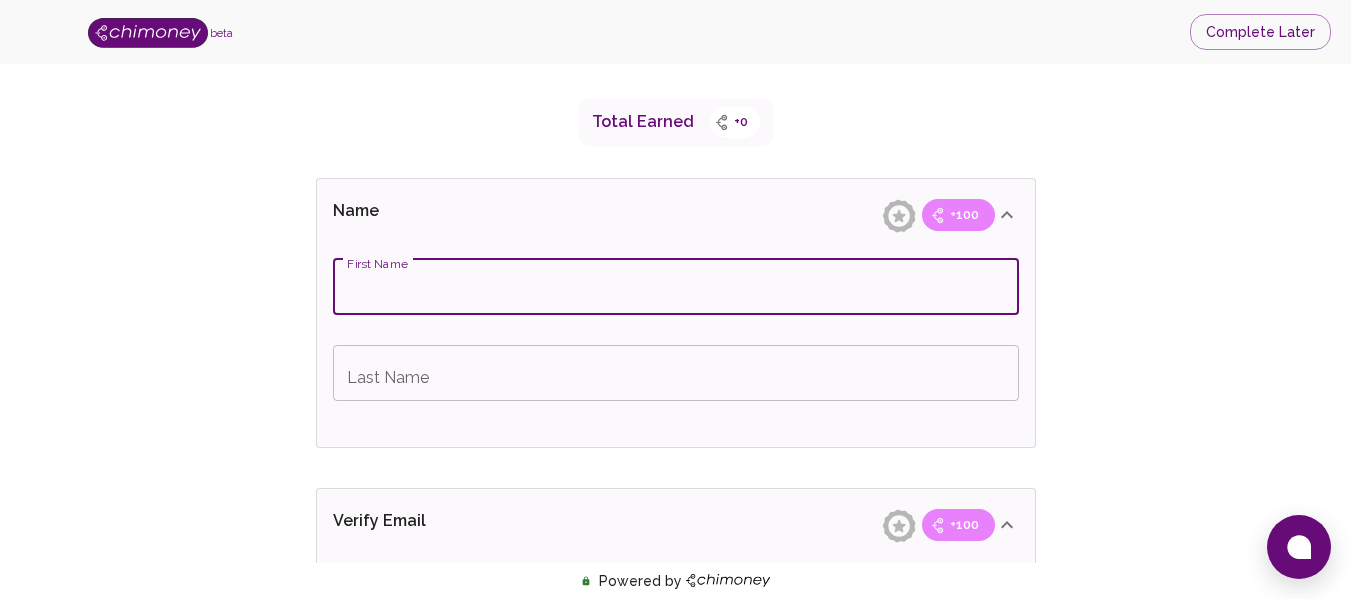 type on "mandla" 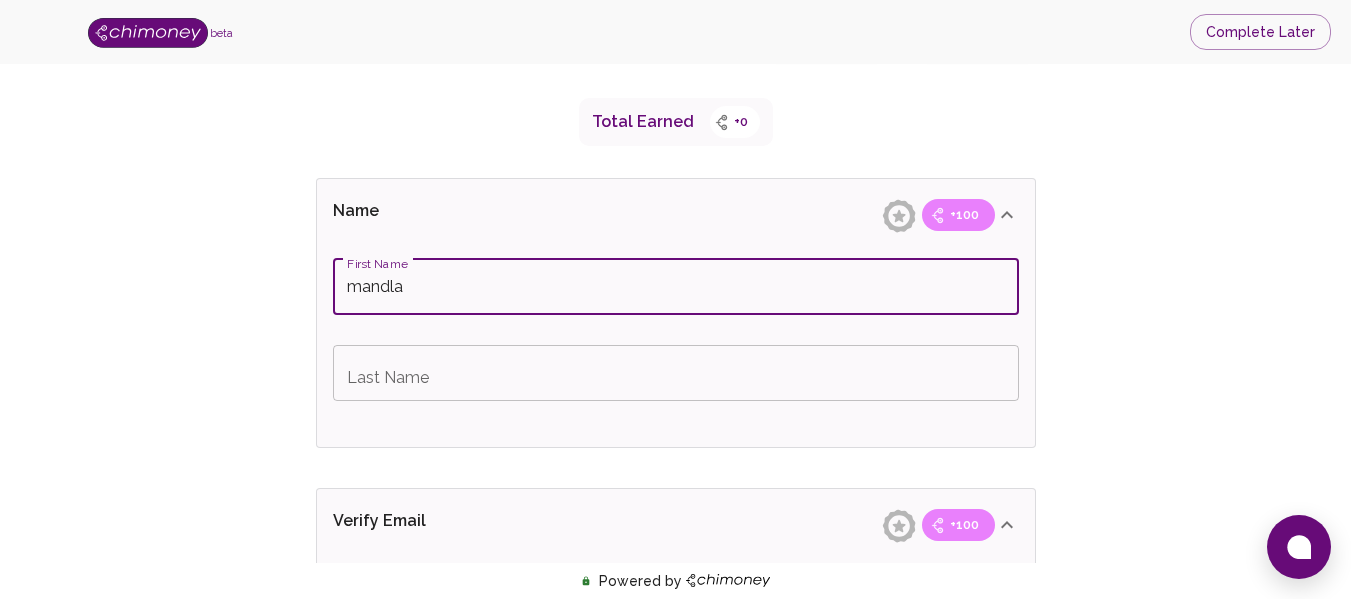 type on "tshabalala" 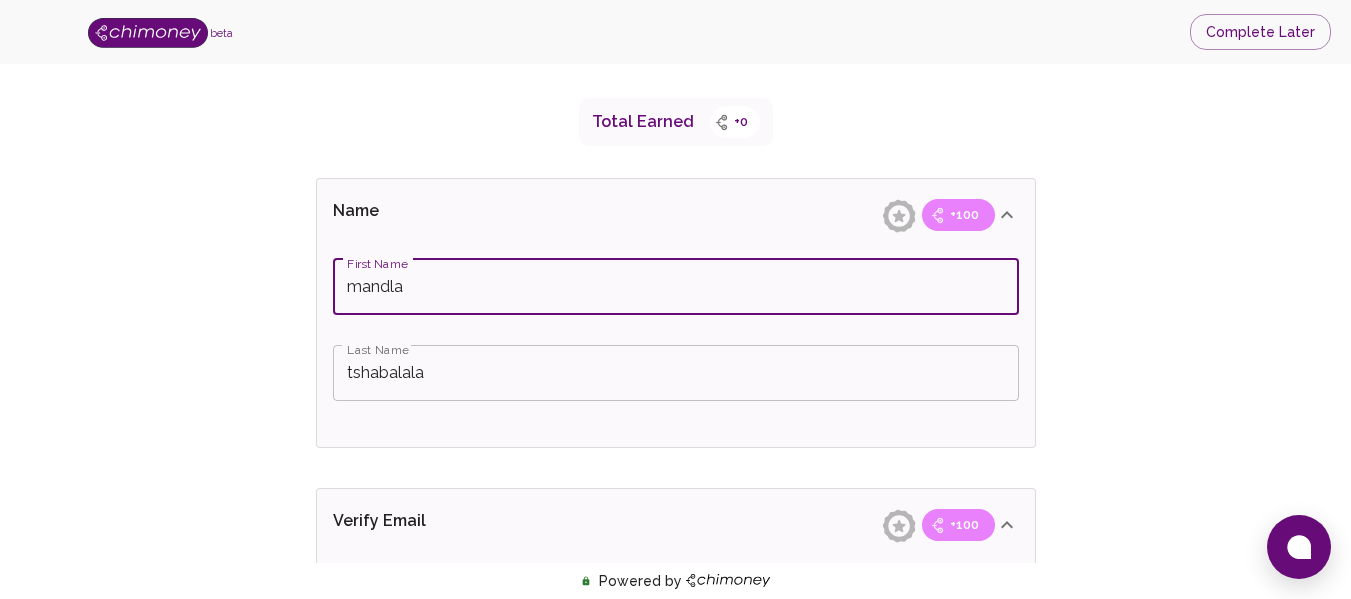 scroll, scrollTop: 589, scrollLeft: 0, axis: vertical 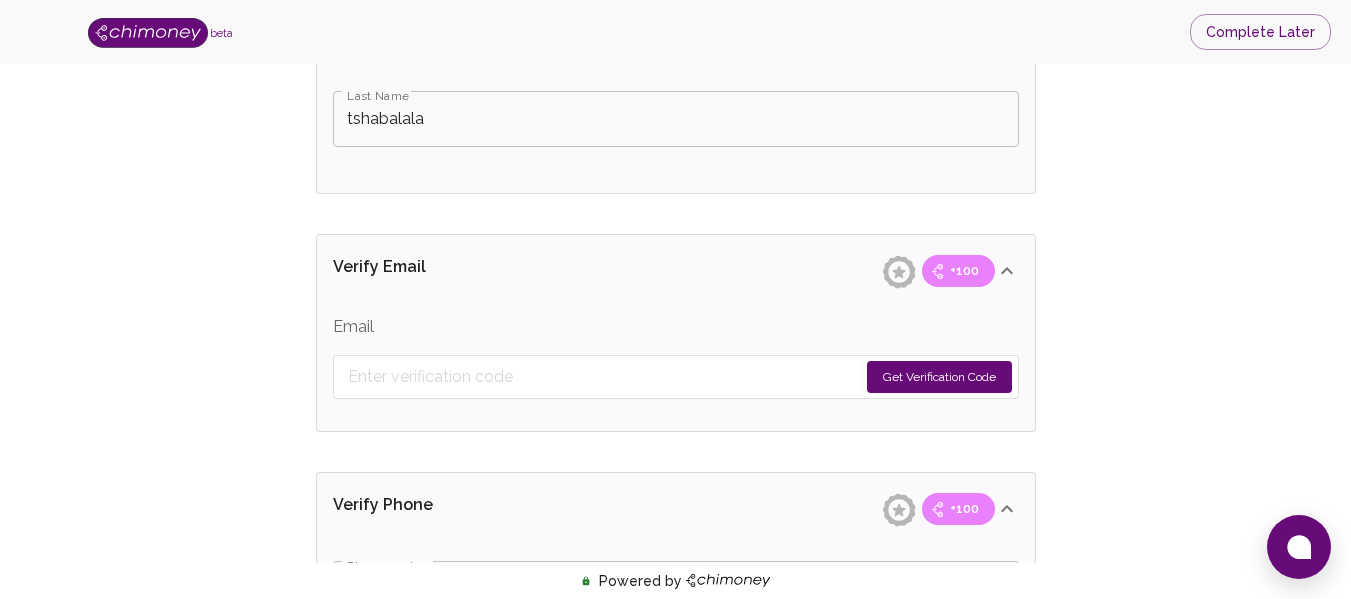 click on "Get Verification Code" at bounding box center (939, 377) 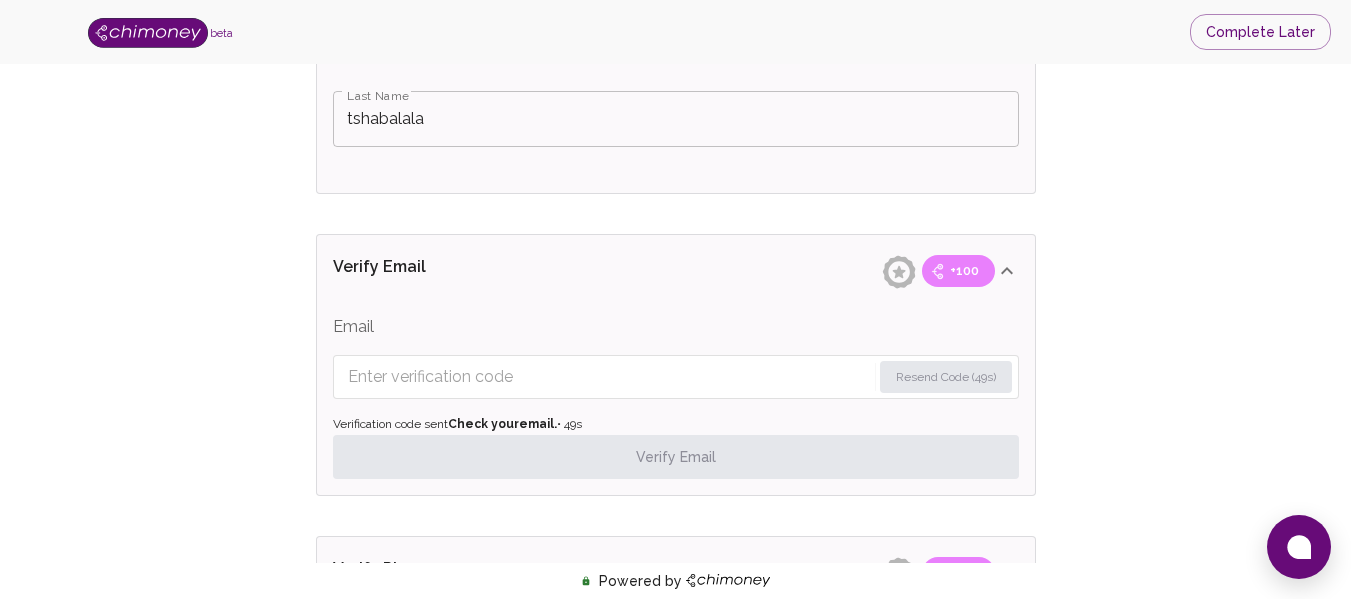 click at bounding box center [609, 377] 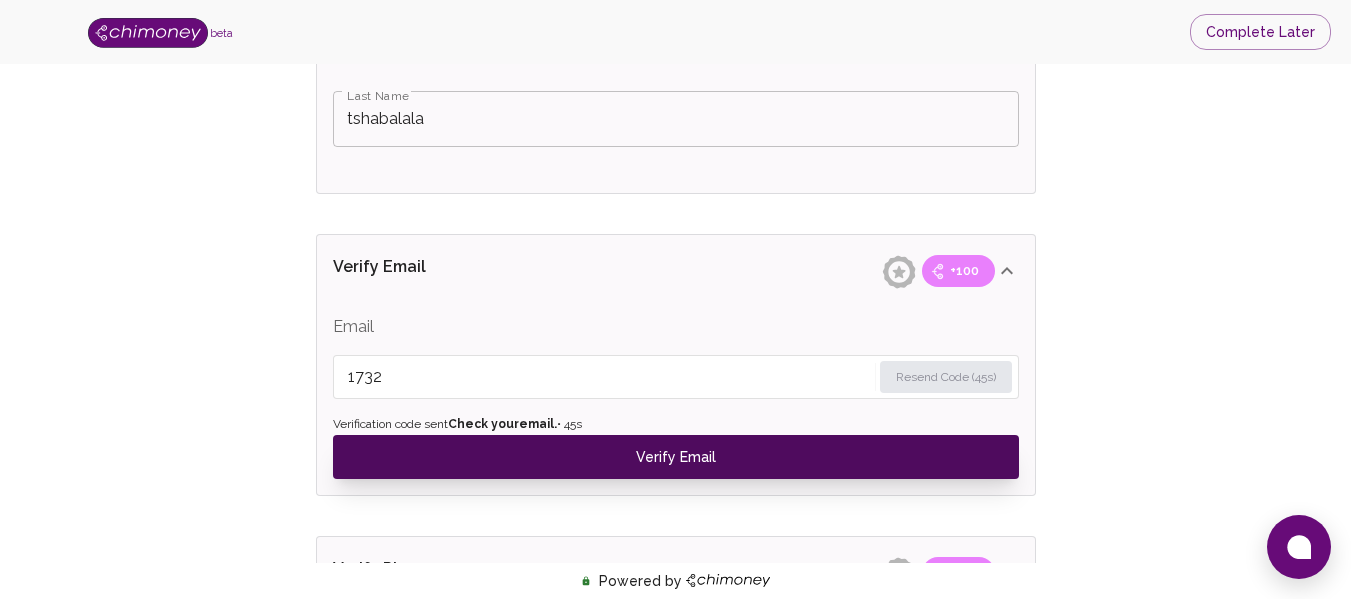 type on "1732" 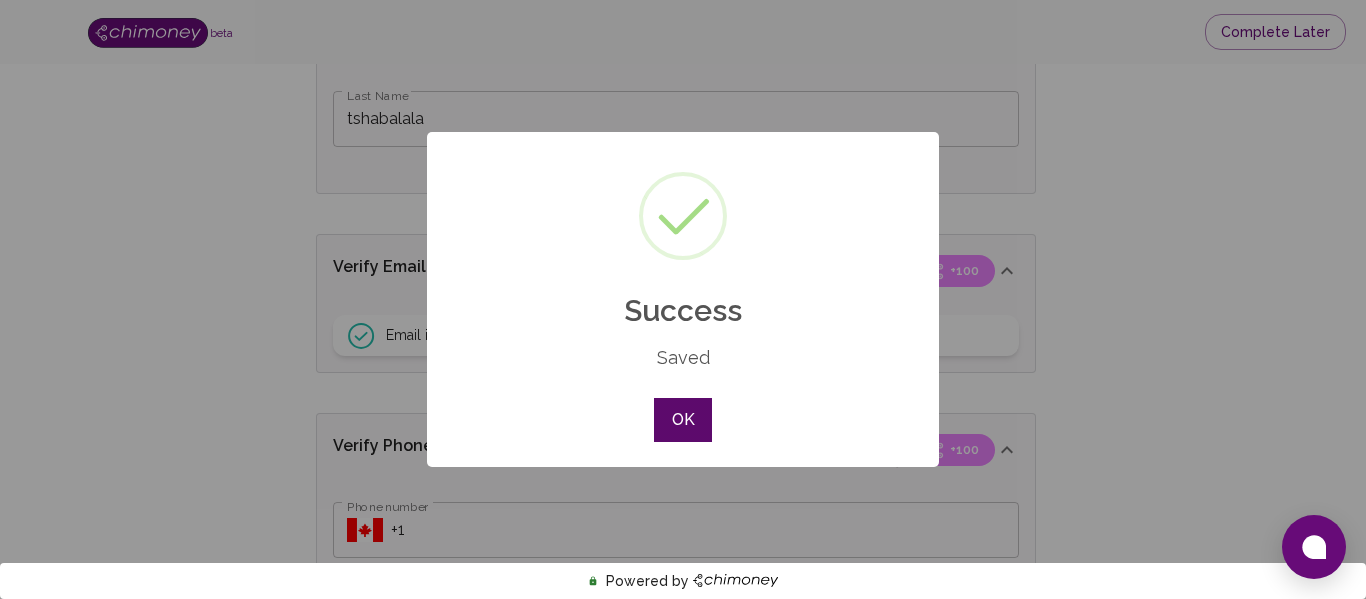 click on "OK" at bounding box center (683, 420) 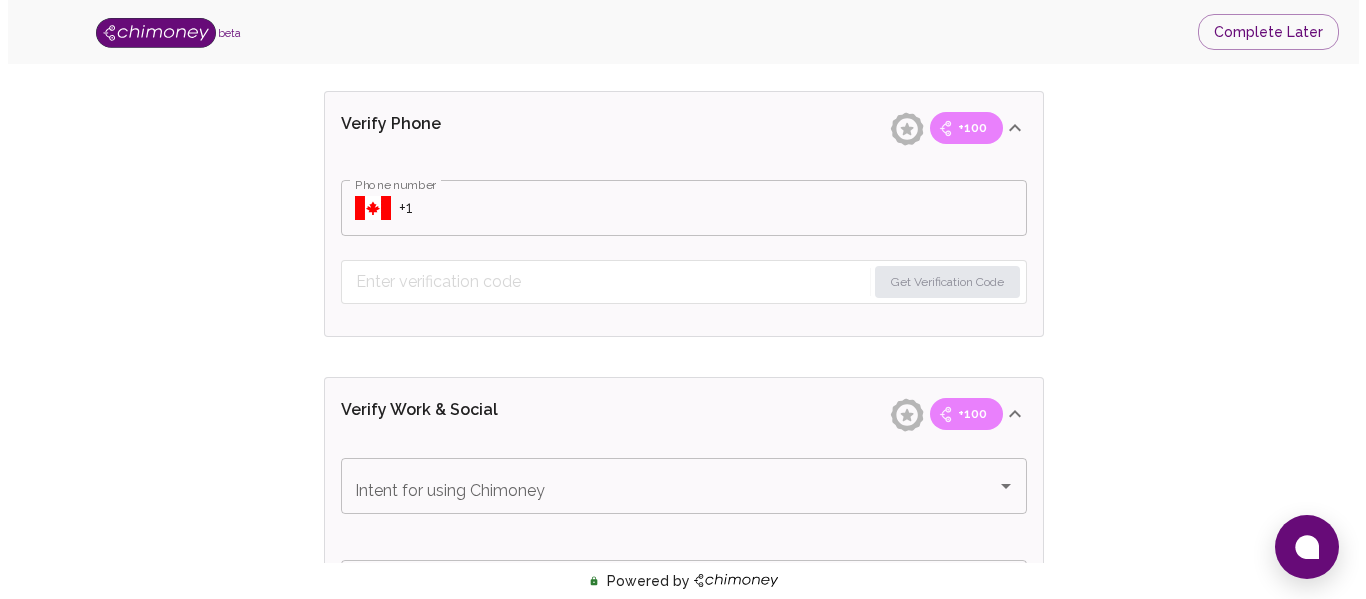 scroll, scrollTop: 912, scrollLeft: 0, axis: vertical 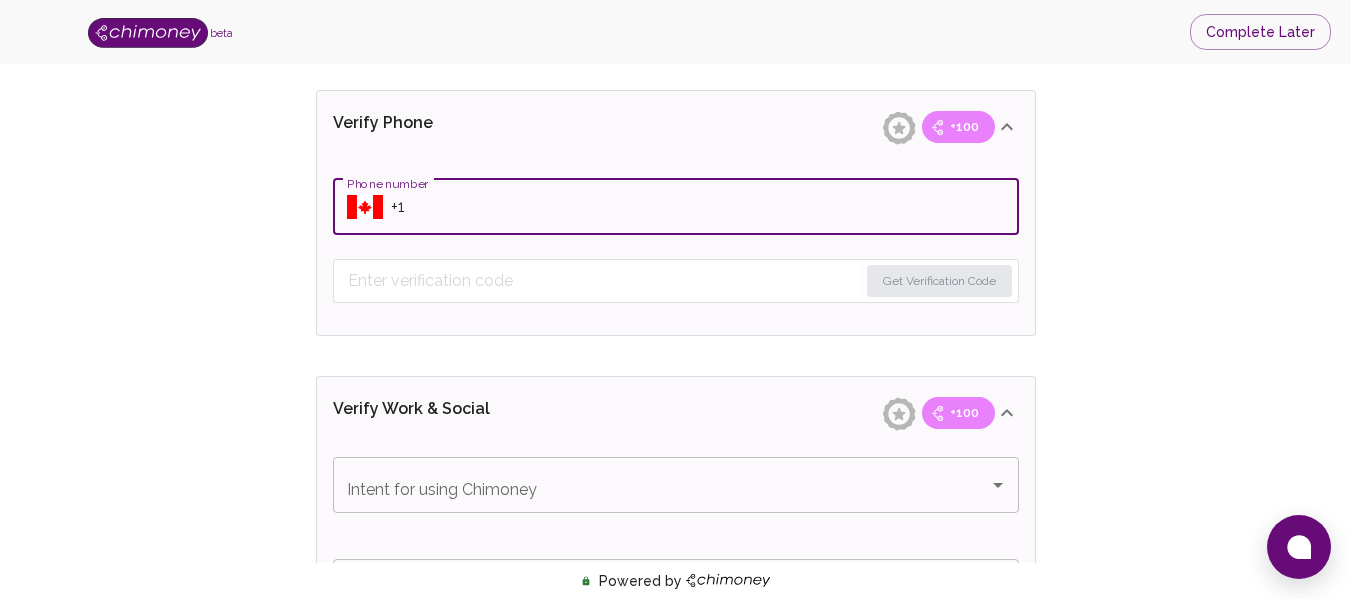 click on "Phone number" at bounding box center (705, 207) 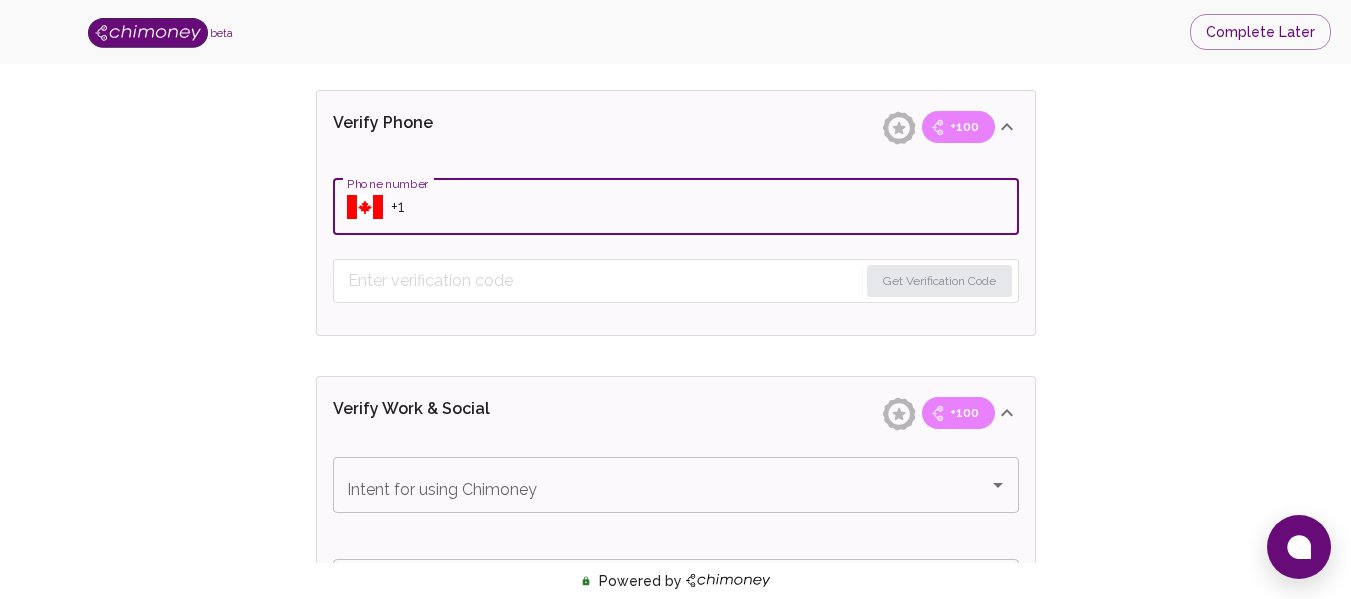 click on "Phone number" at bounding box center [705, 207] 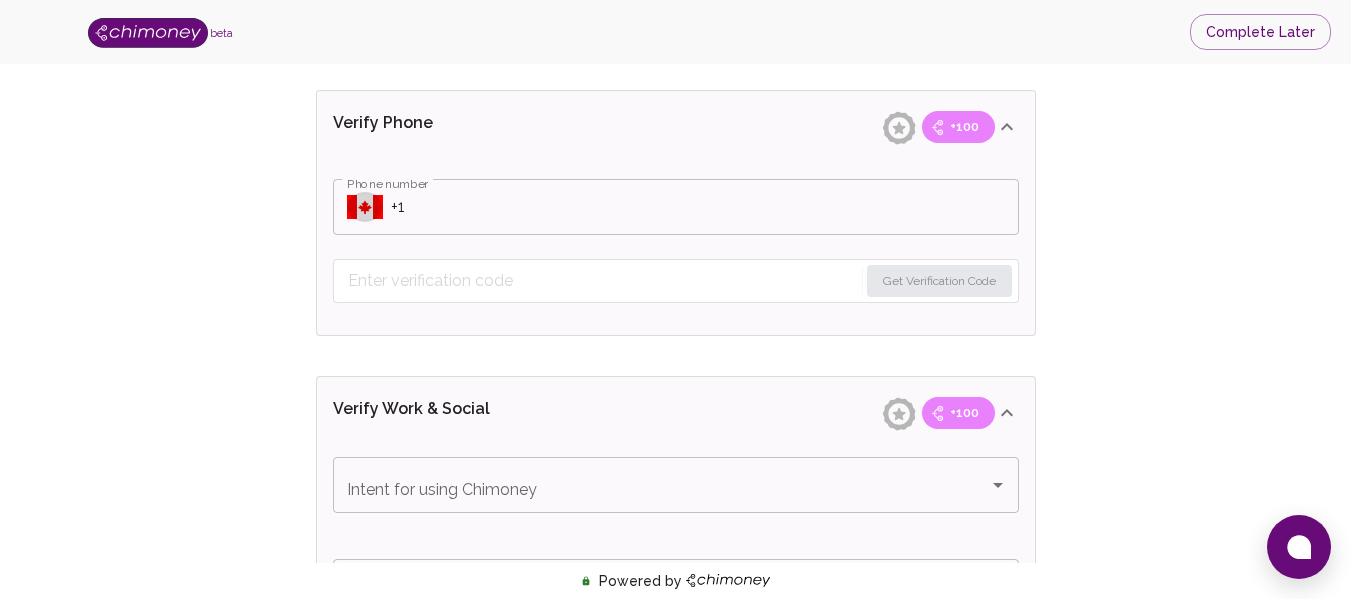 click 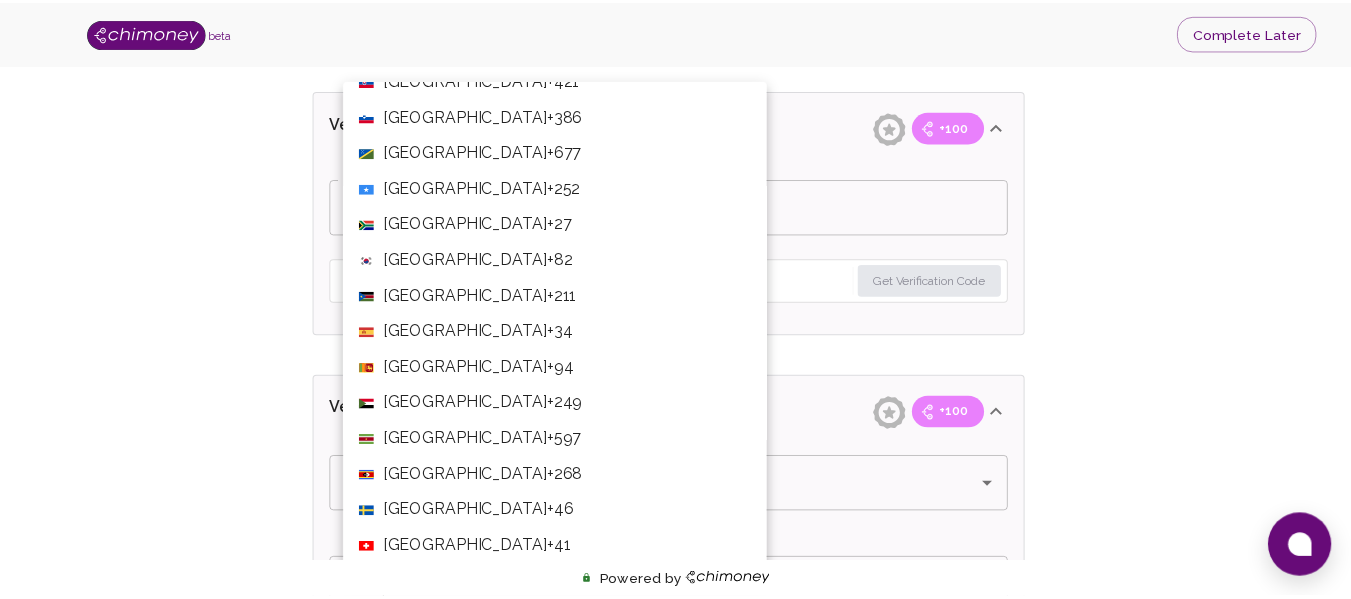 scroll, scrollTop: 6829, scrollLeft: 0, axis: vertical 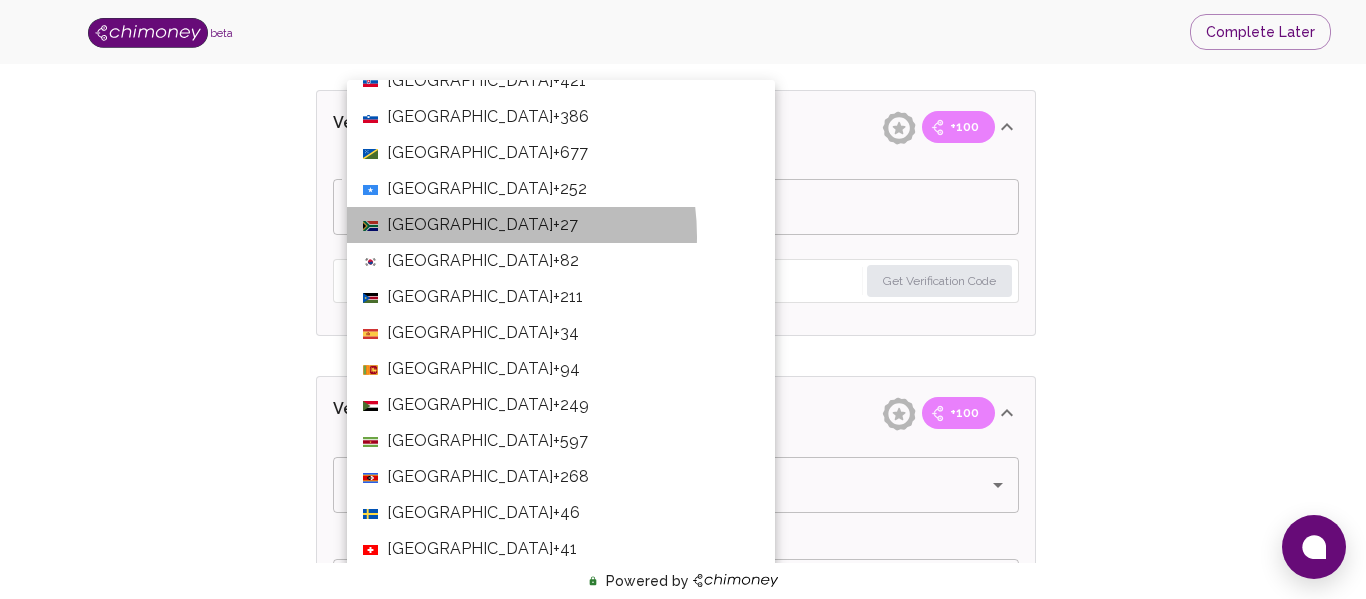 click on "[GEOGRAPHIC_DATA]" at bounding box center [470, 225] 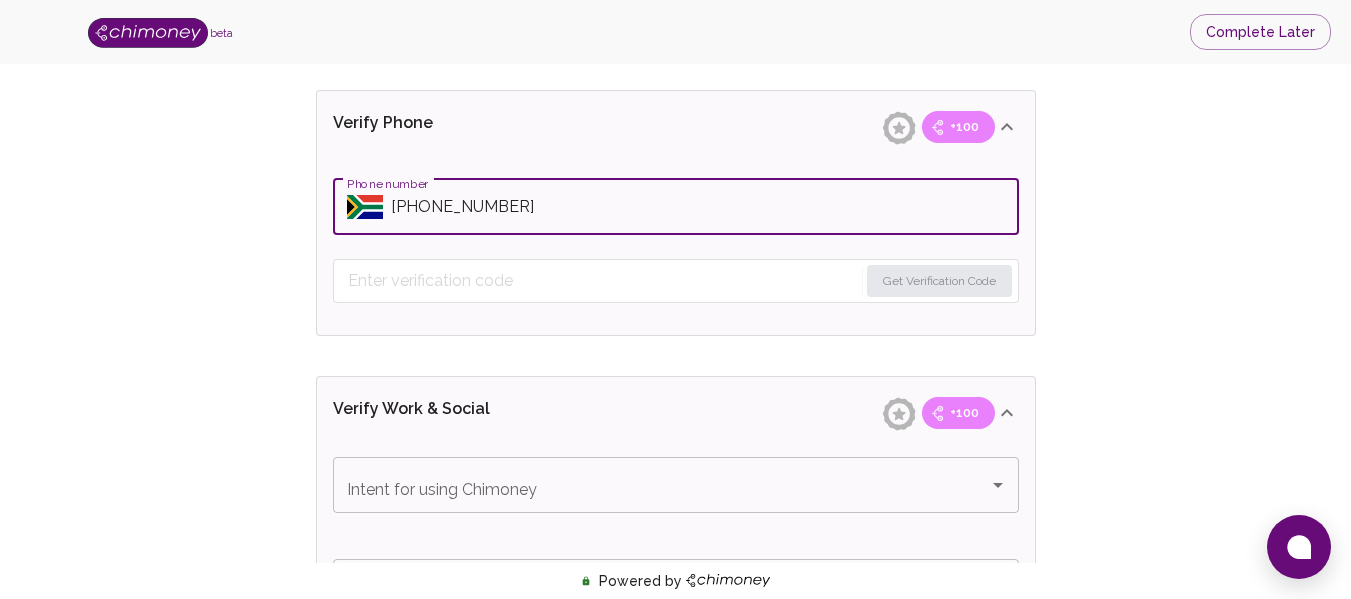 click on "Phone number" at bounding box center [705, 207] 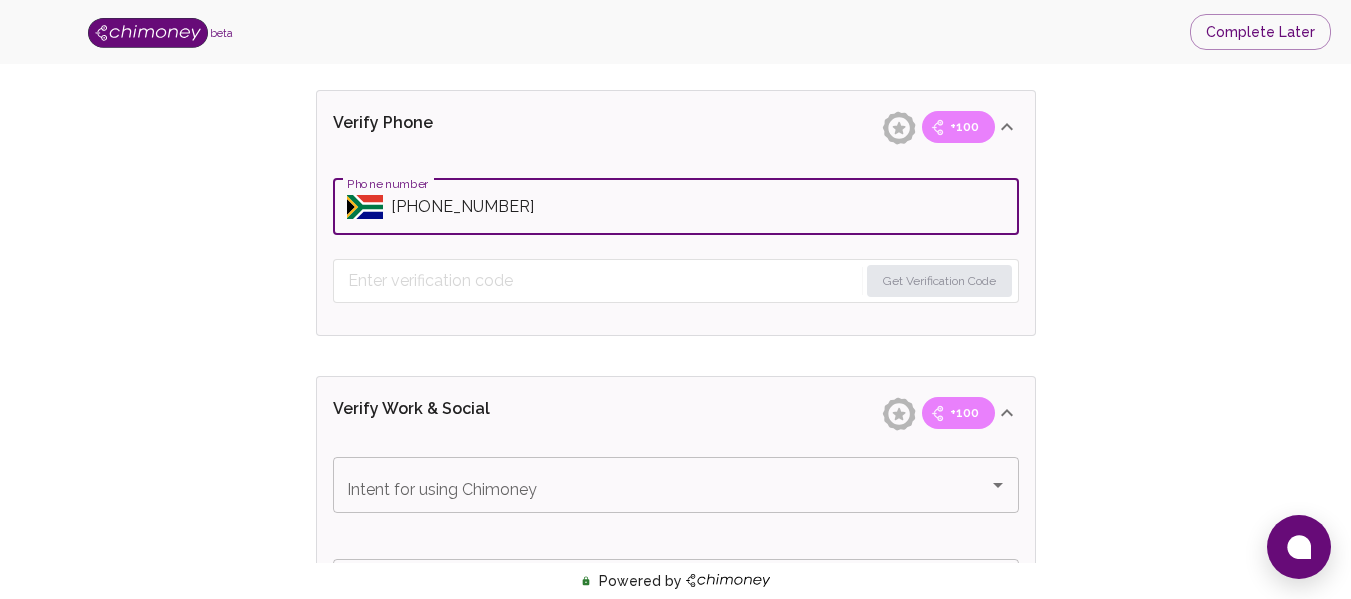 click on "Phone number" at bounding box center (705, 207) 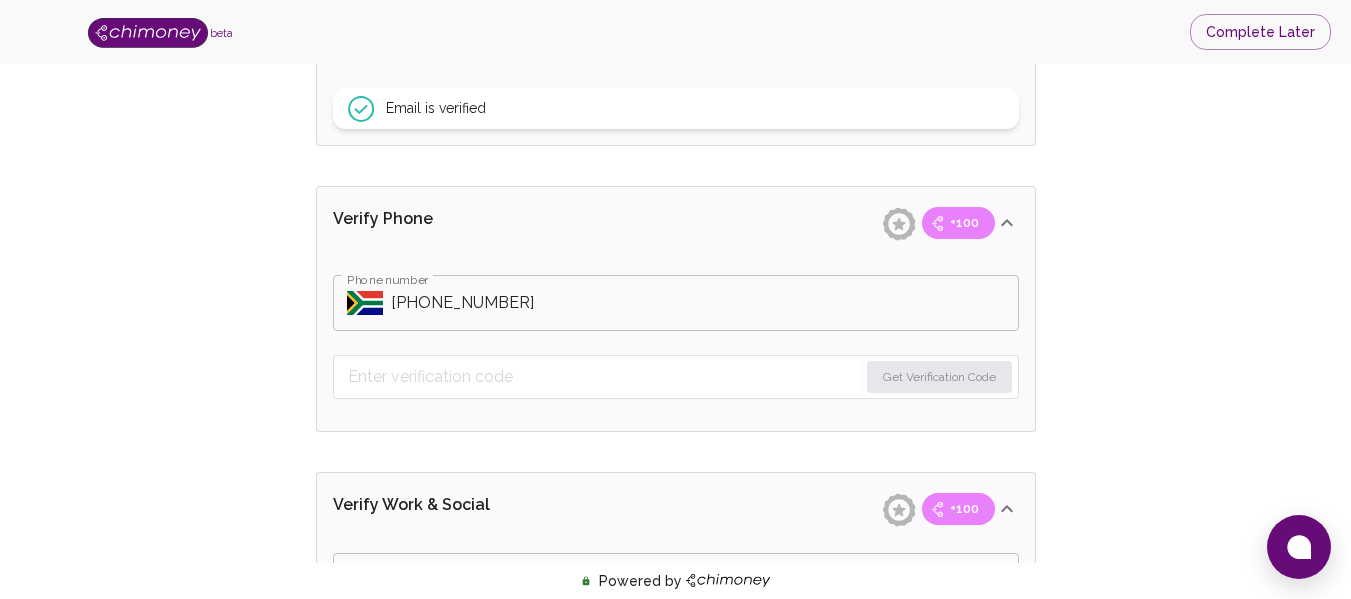 scroll, scrollTop: 870, scrollLeft: 0, axis: vertical 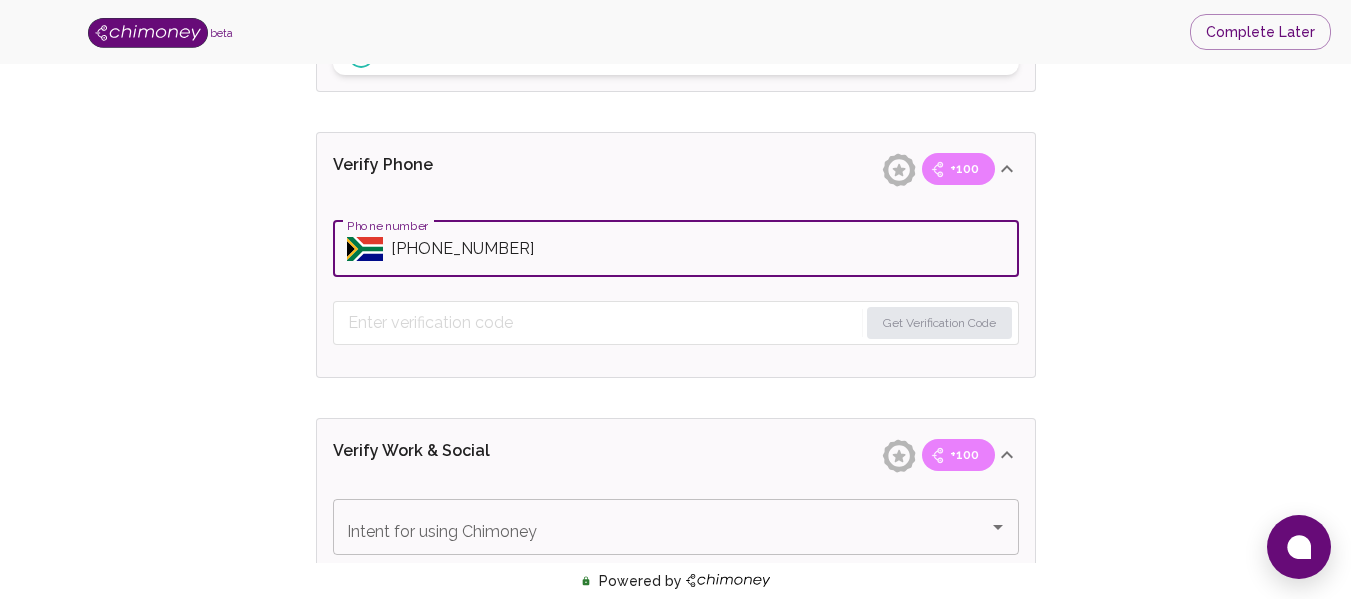 click on "Phone number" at bounding box center (705, 249) 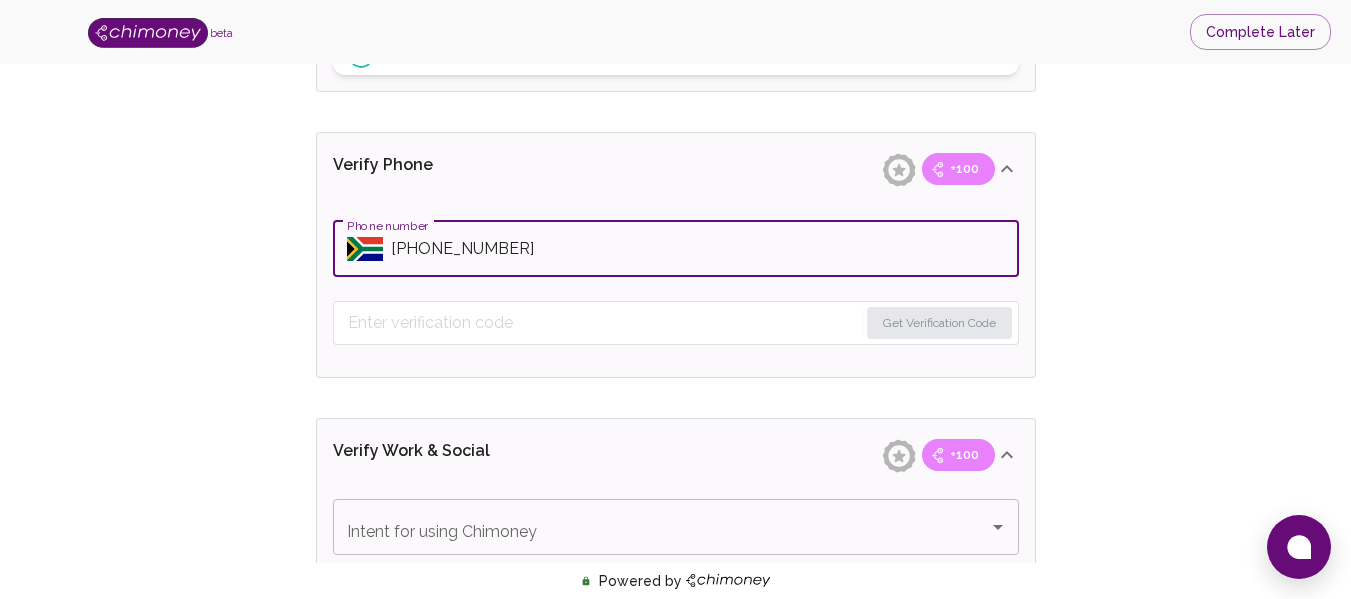 click on "Phone number" at bounding box center [705, 249] 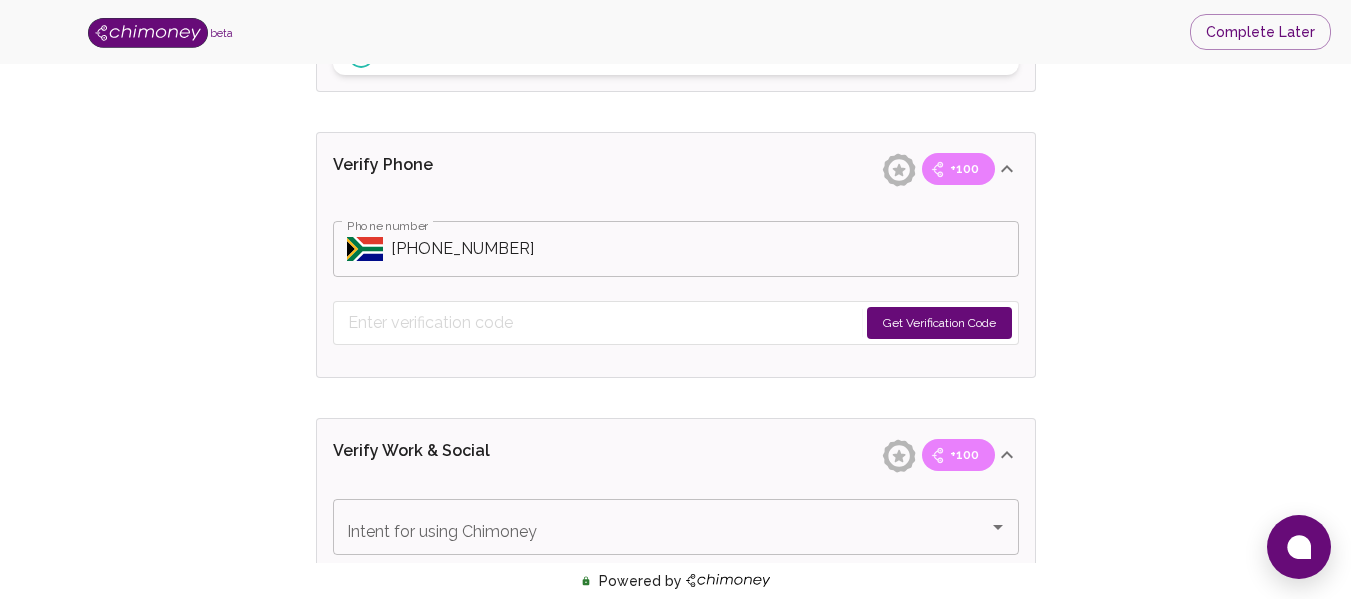 click on "Get Verification Code" at bounding box center [939, 323] 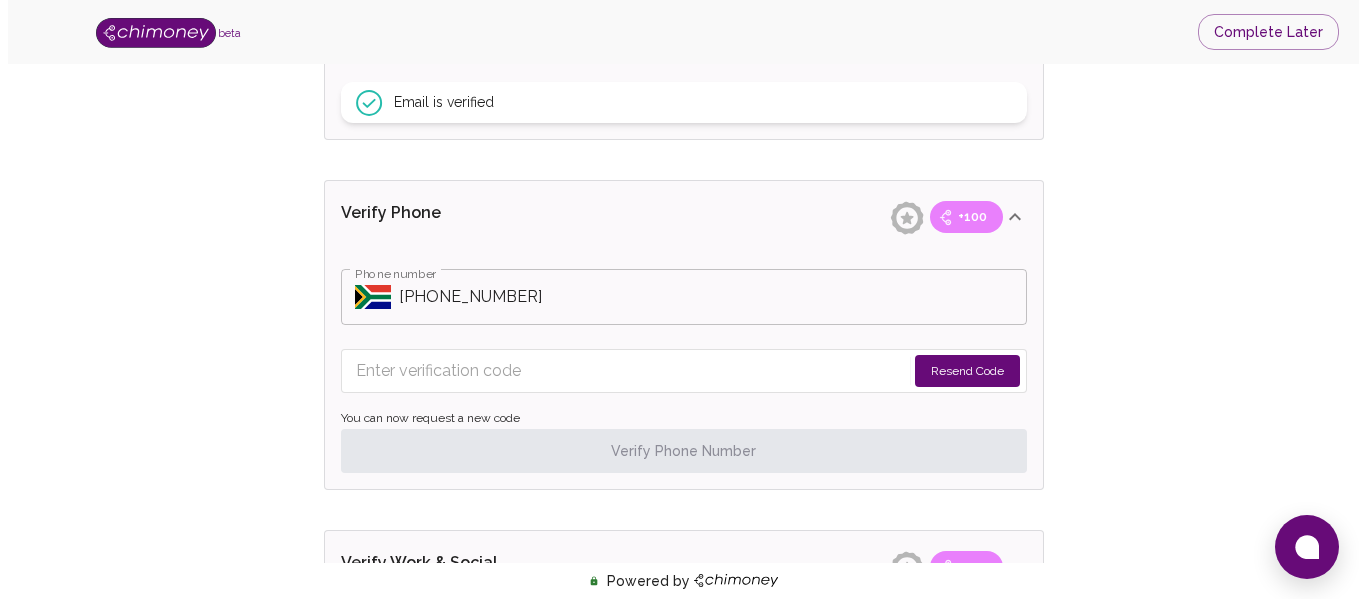 scroll, scrollTop: 832, scrollLeft: 0, axis: vertical 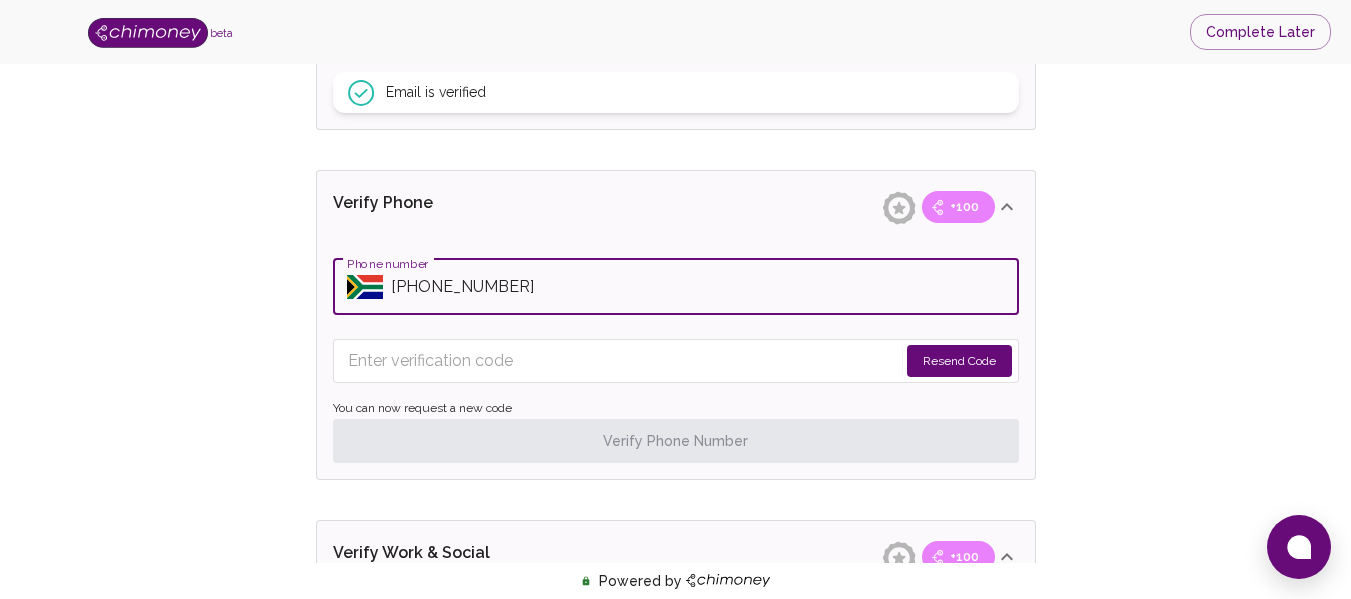click on "Phone number" at bounding box center (705, 287) 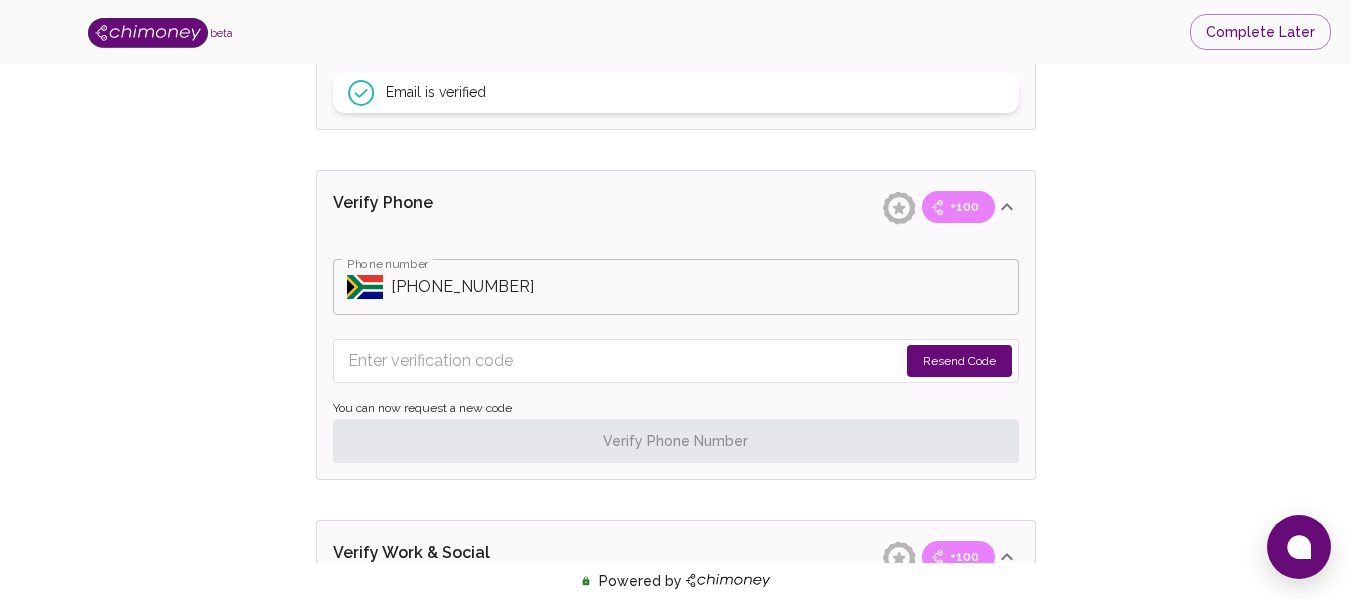 click on "Resend Code" at bounding box center (959, 361) 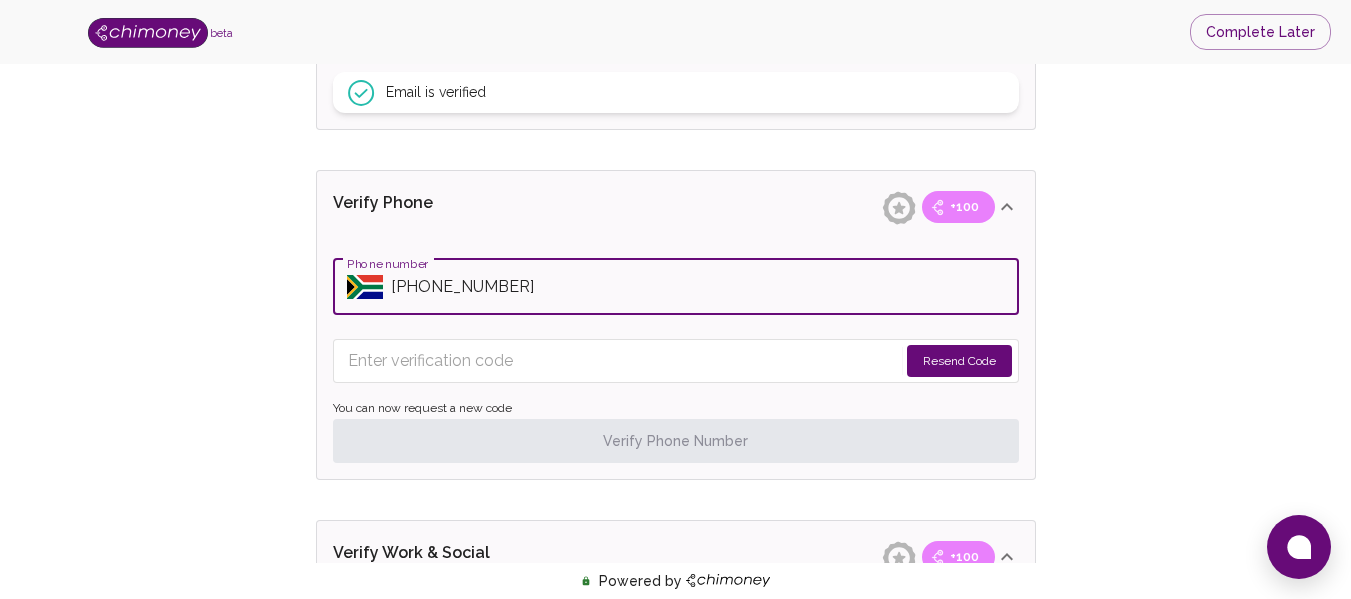 click on "Phone number" at bounding box center [705, 287] 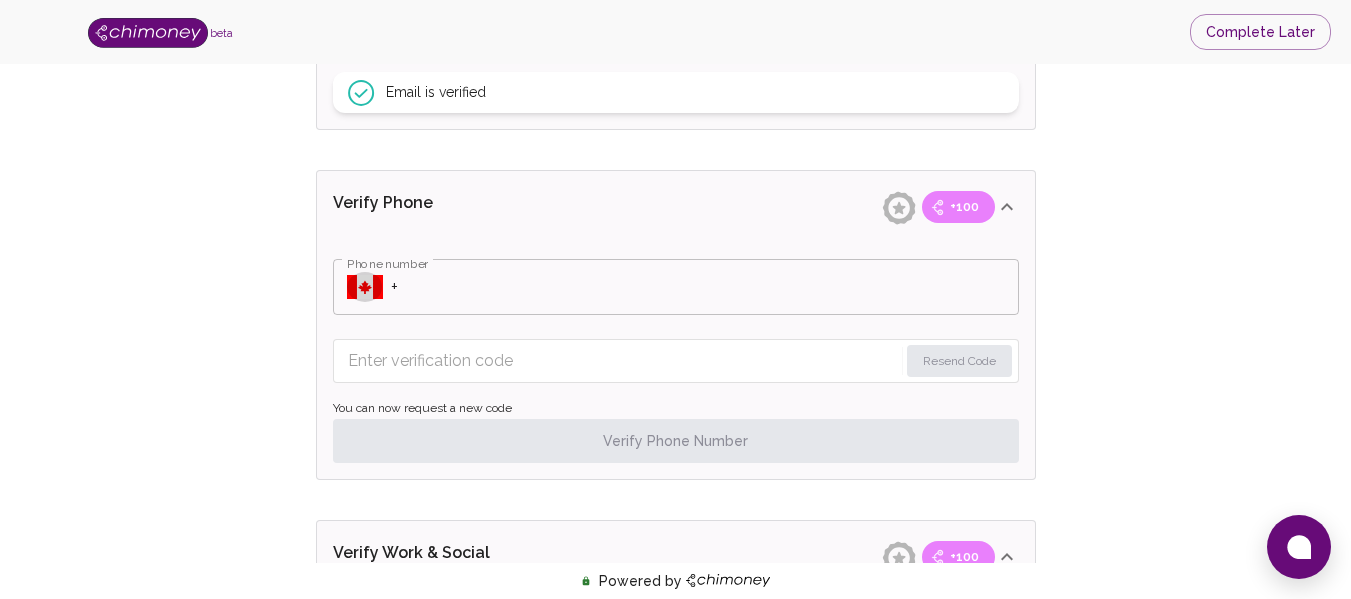 click 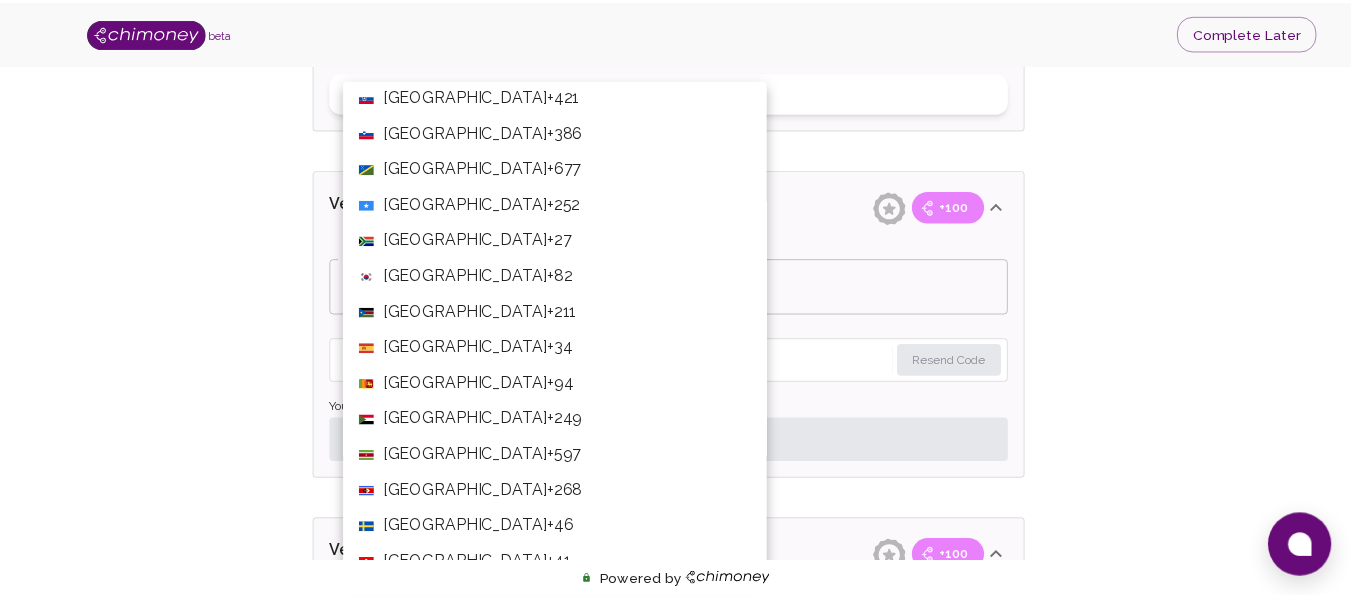 scroll, scrollTop: 6813, scrollLeft: 0, axis: vertical 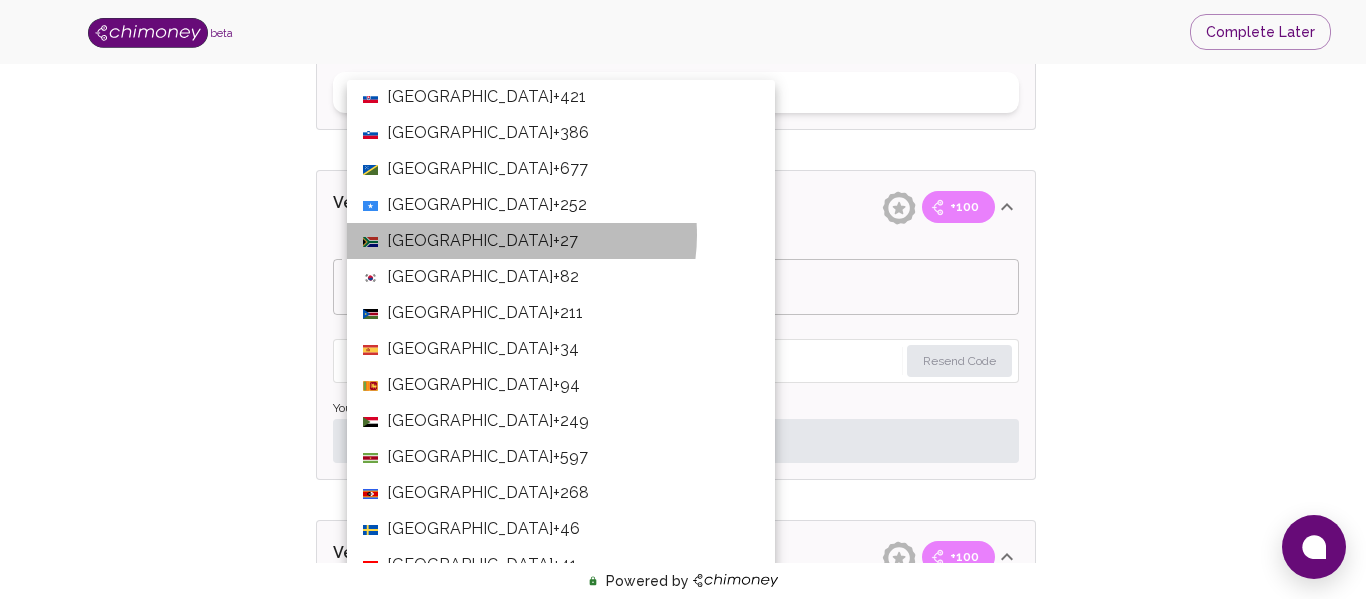 click on "South Africa +27" at bounding box center [561, 241] 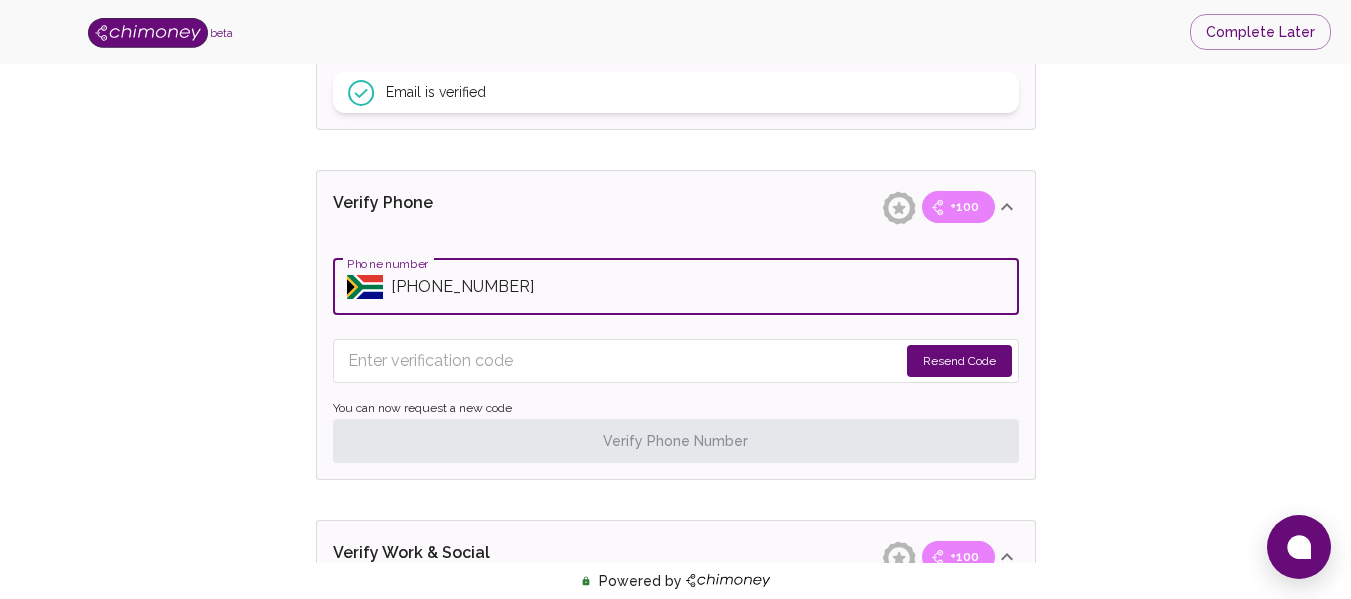 type on "+27 83 361 4904" 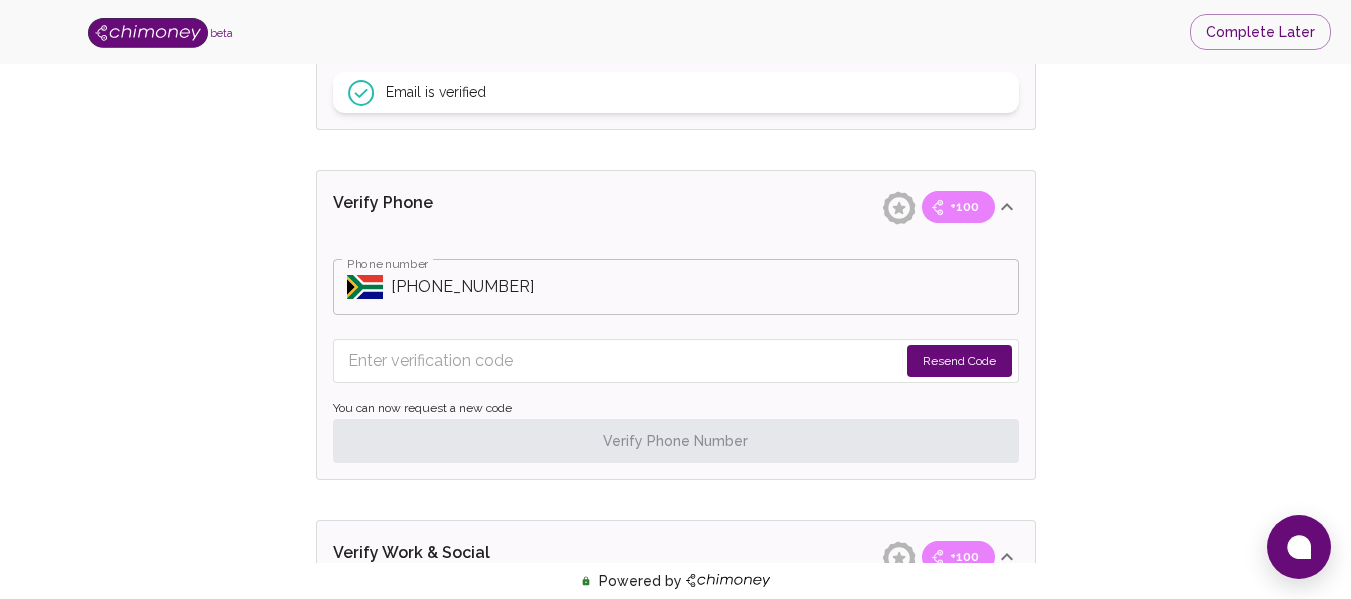 click on "Resend Code" at bounding box center (959, 361) 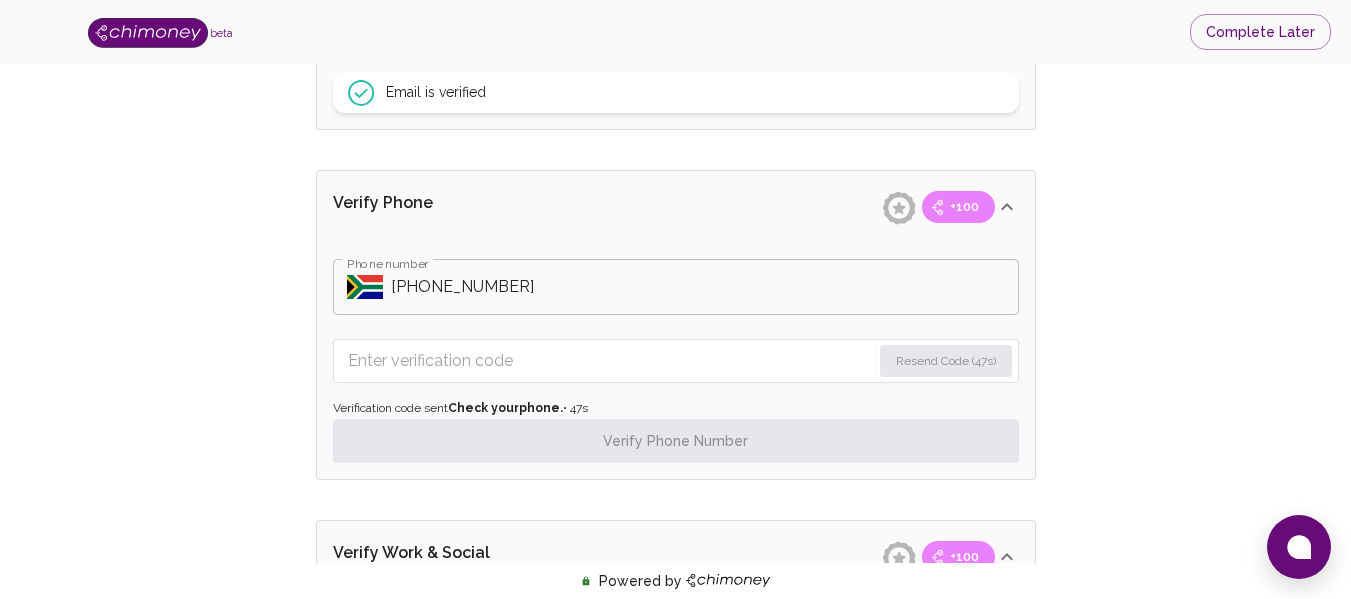 click at bounding box center [609, 361] 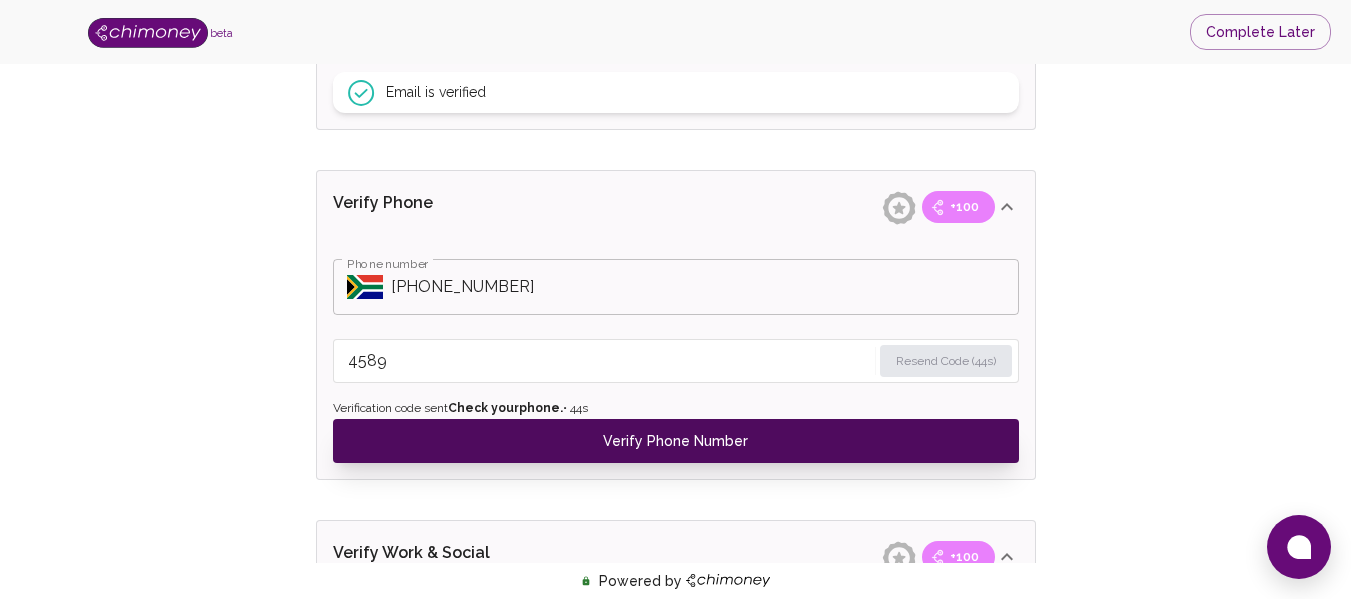 type on "4589" 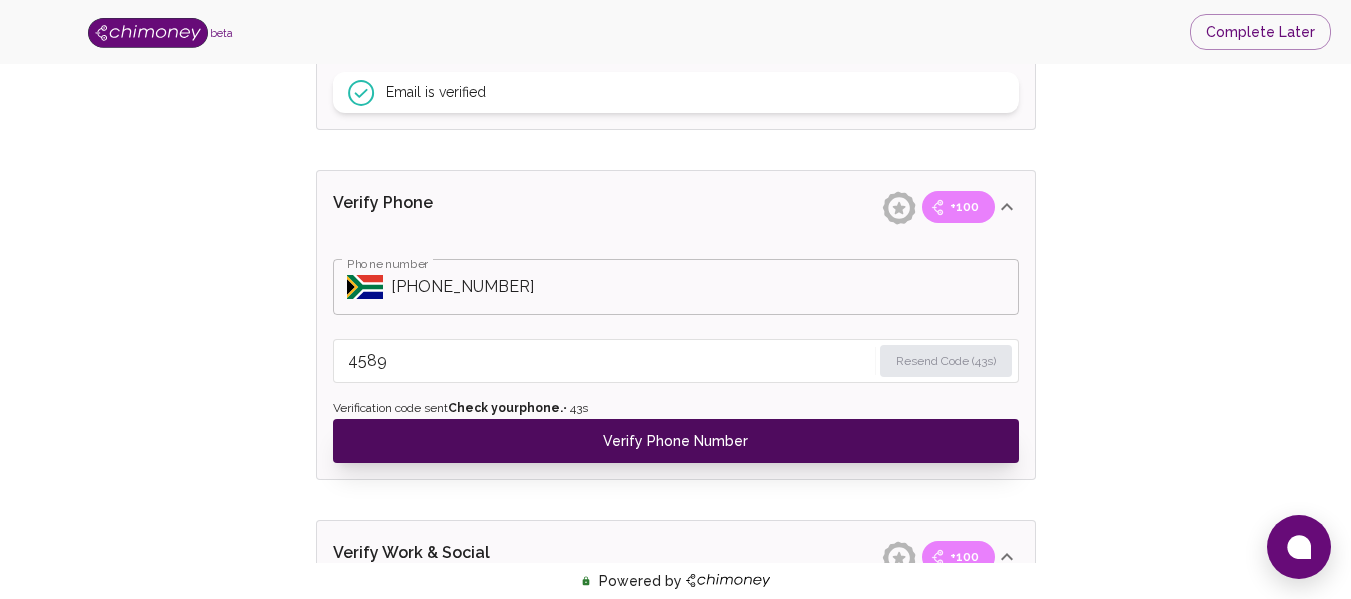 click on "Verify Phone Number" at bounding box center (676, 441) 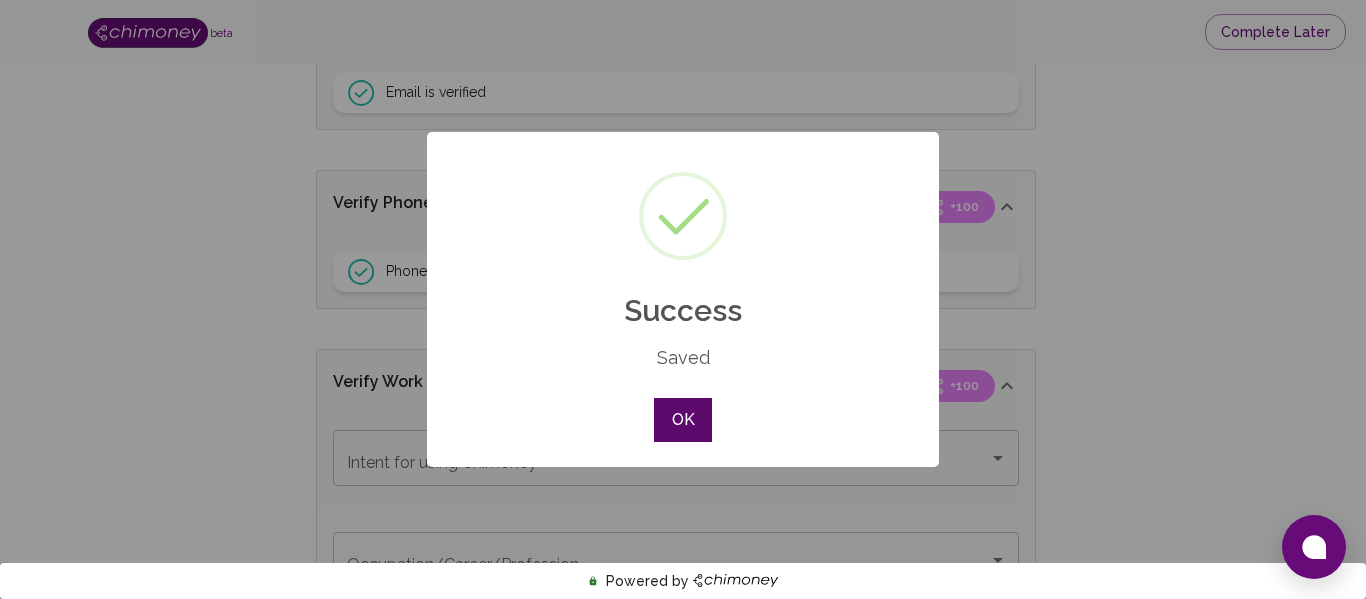 click on "OK" at bounding box center [683, 420] 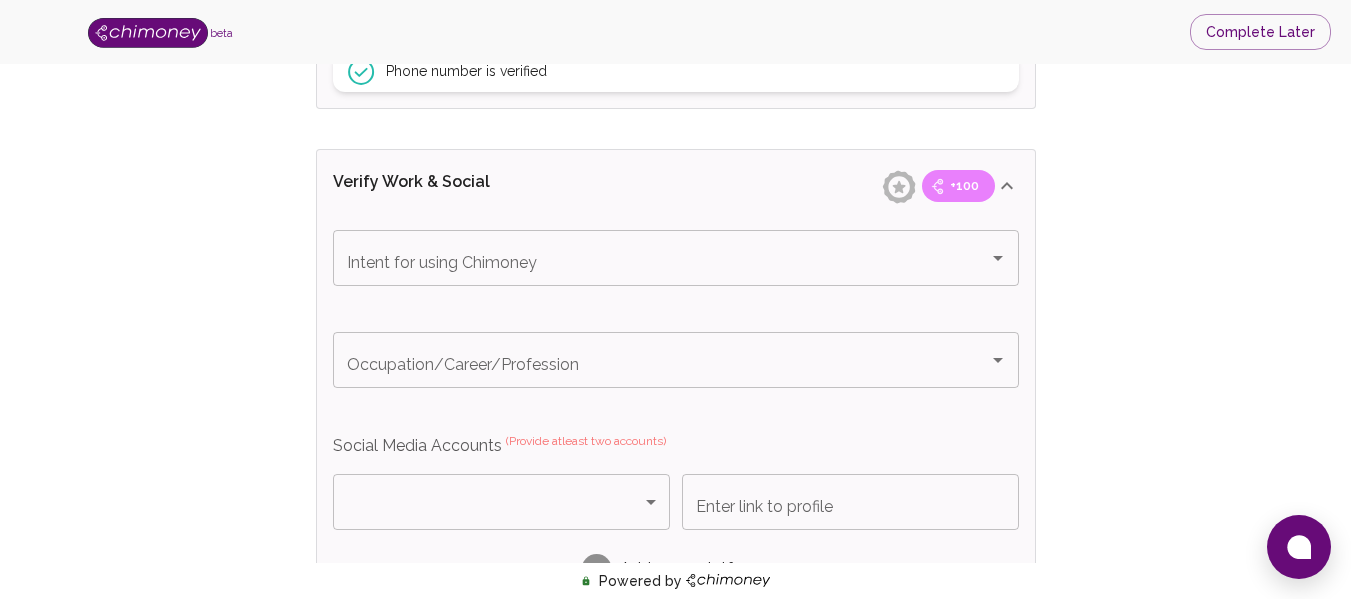 scroll, scrollTop: 1033, scrollLeft: 0, axis: vertical 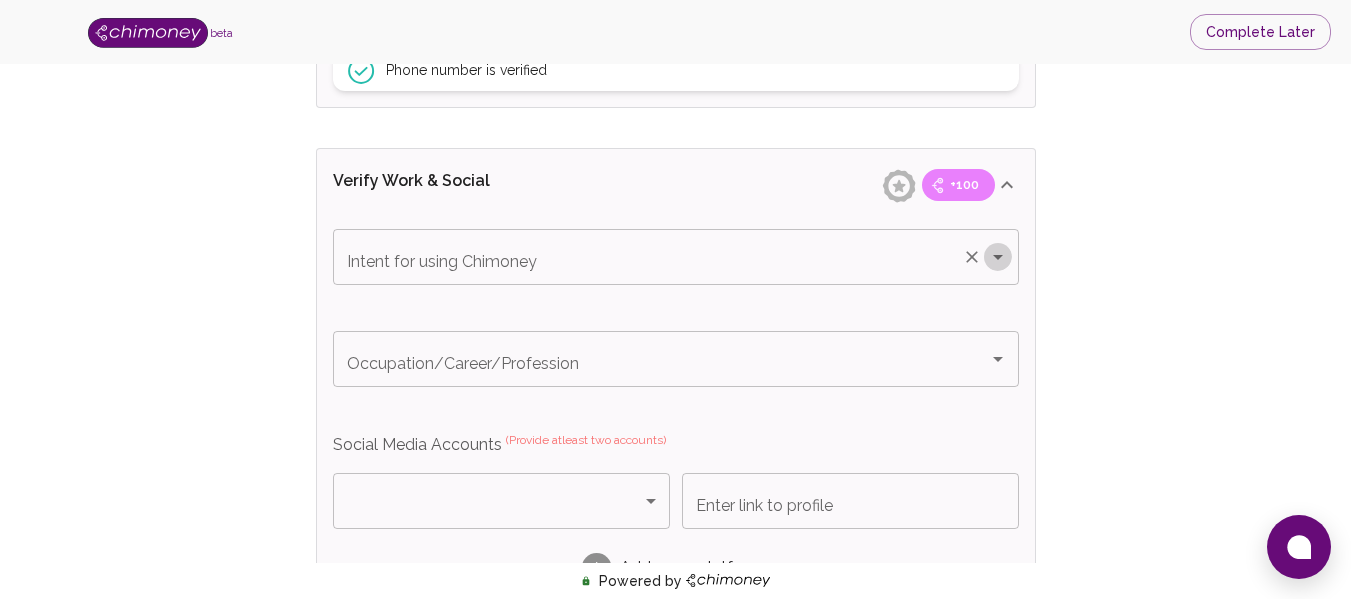 click 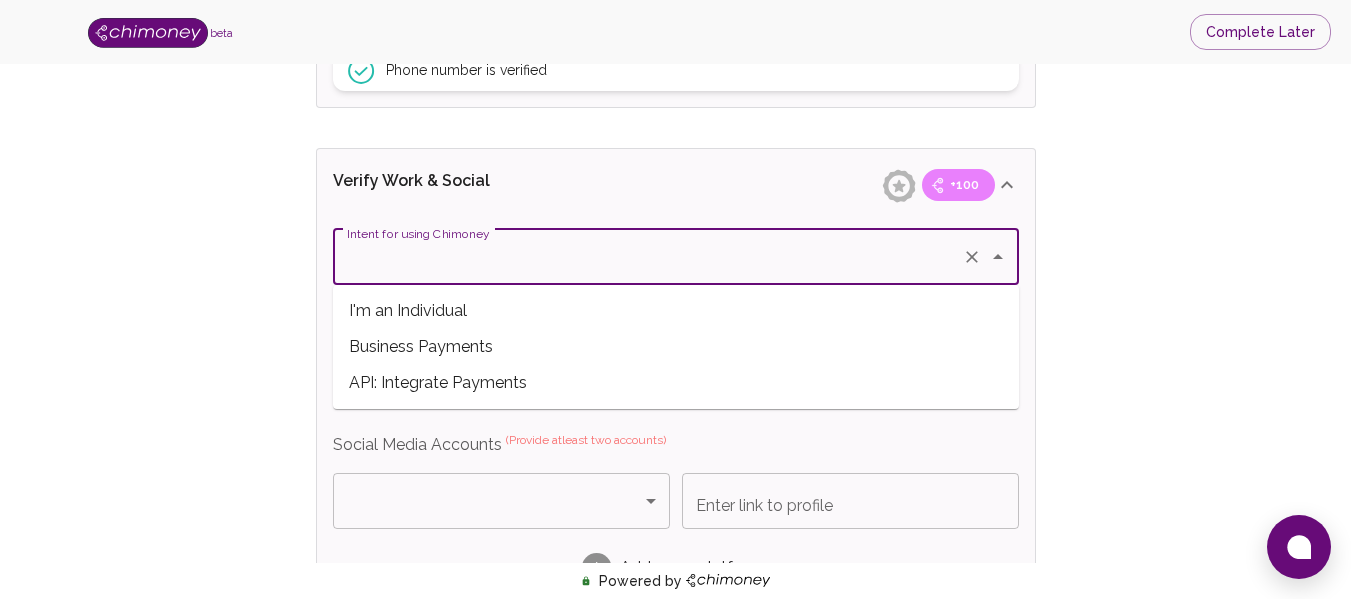 click on "I'm an Individual" at bounding box center (676, 311) 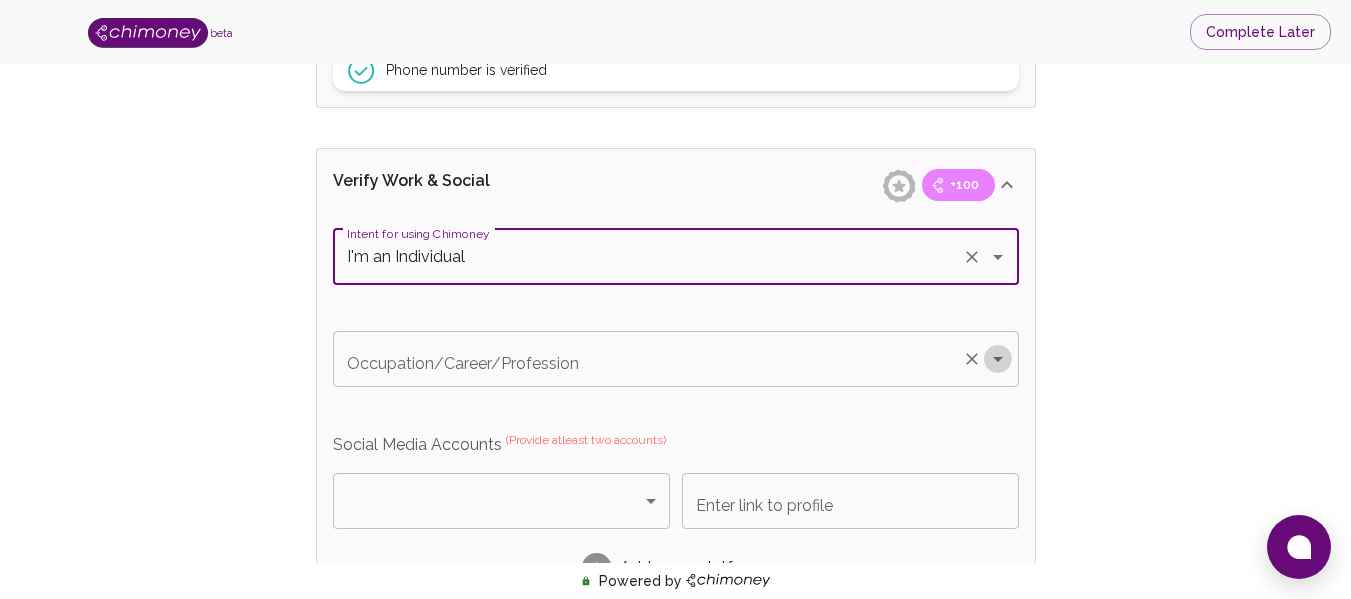 click 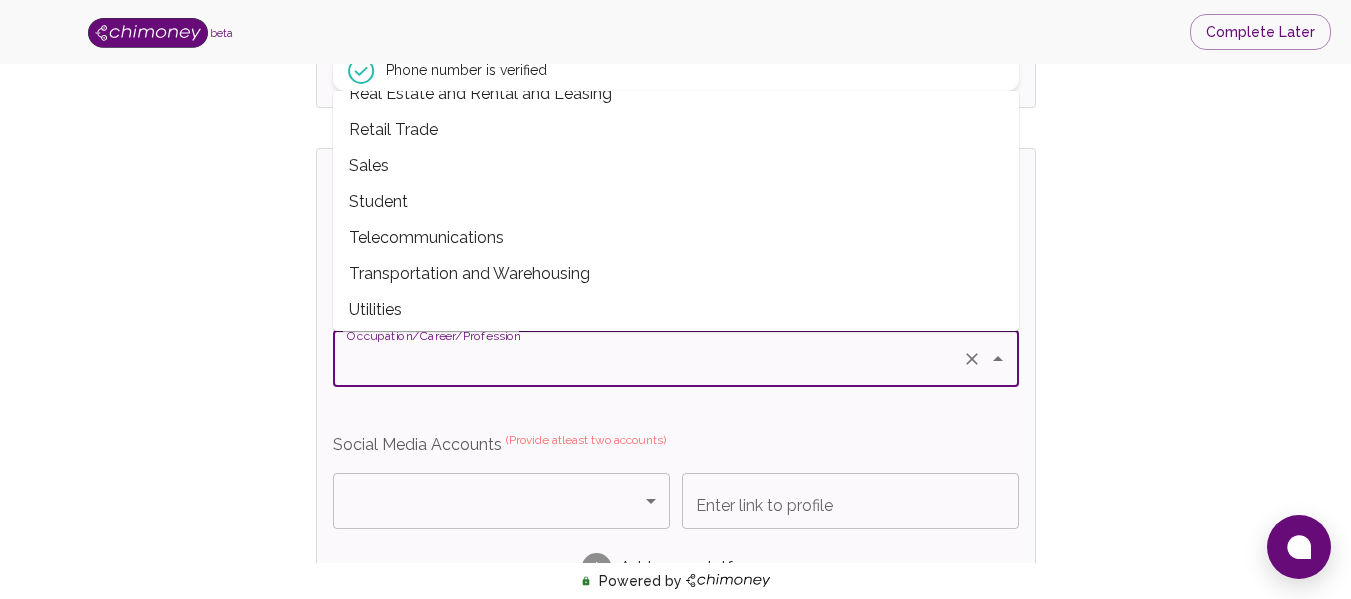 scroll, scrollTop: 672, scrollLeft: 0, axis: vertical 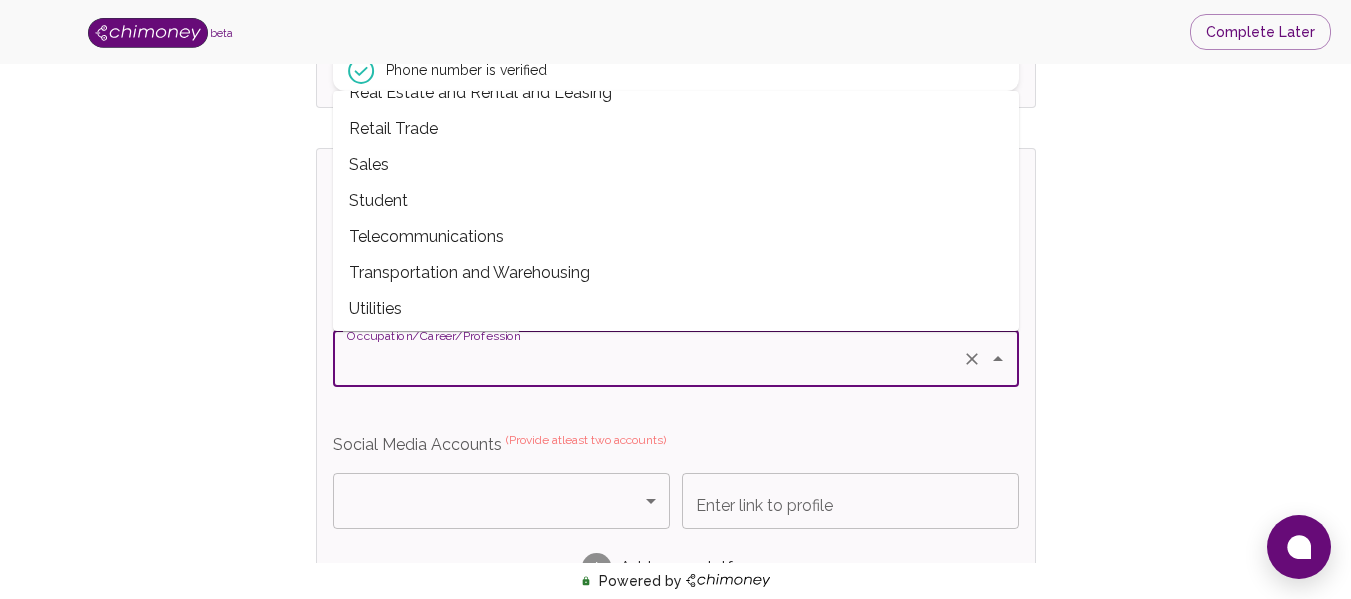 click on "Student" at bounding box center [676, 201] 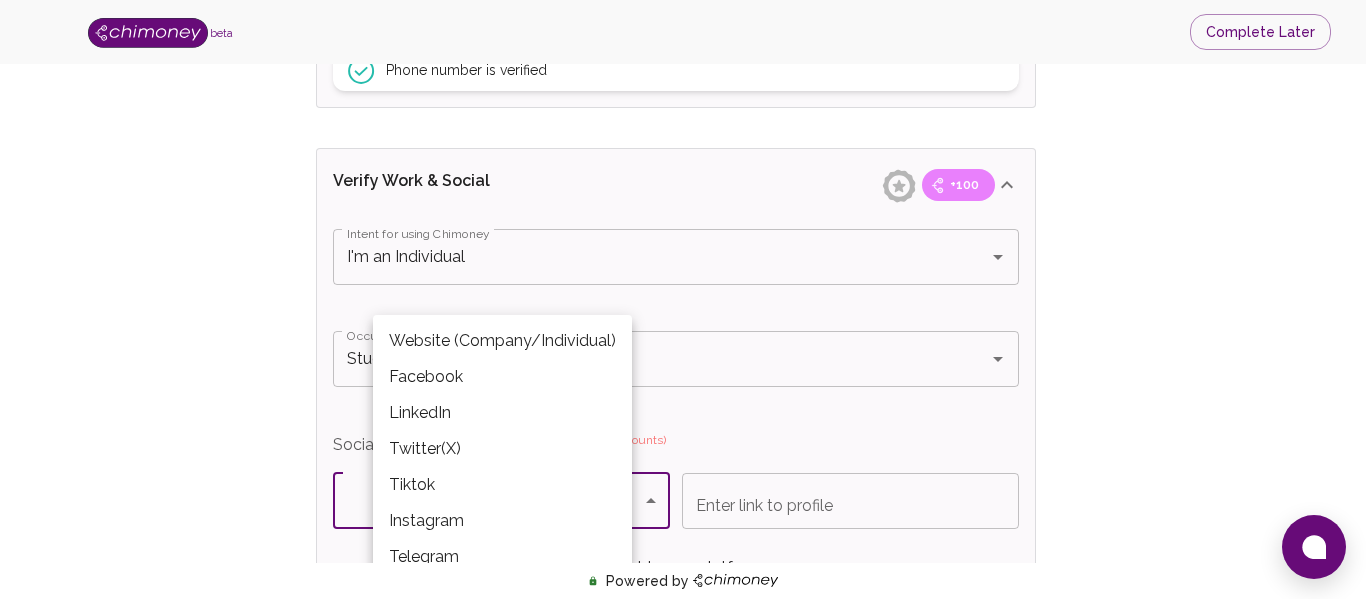 click on "beta Complete Later Verify ID and Earn Complete verification steps to earn Reward +100 Verify Email +100 Verify Phone +100 Add Socials +100 Get Verified +100 ID Approved Total Earned +200 Name +100 First Name mandla First Name Last Name tshabalala Last Name Verify Email +100 Email is verified Verify Phone +100 Phone number is verified Verify Work & Social +100 Intent for using Chimoney I'm an Individual Intent for using Chimoney Occupation/Career/Profession Student Occupation/Career/Profession Social Media Accounts   (Provide atleast two accounts) ​ Platform Enter link to profile Enter link to profile Add more platforms Save Verify ID +100 Complete ID Verification ID Approval +100 Verify ID Submit KYC Powered by   /onboarding/personal-details Website (Company/Individual) Facebook LinkedIn Twitter(X) Tiktok Instagram Telegram" at bounding box center (683, 137) 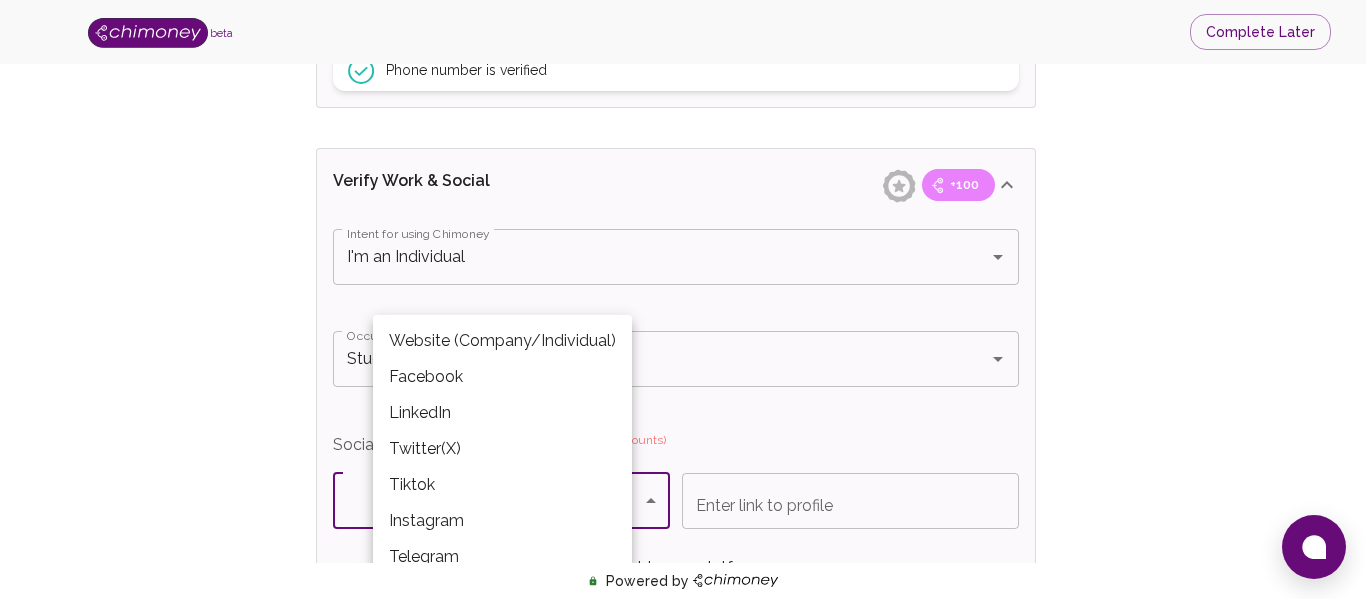 click at bounding box center (683, 299) 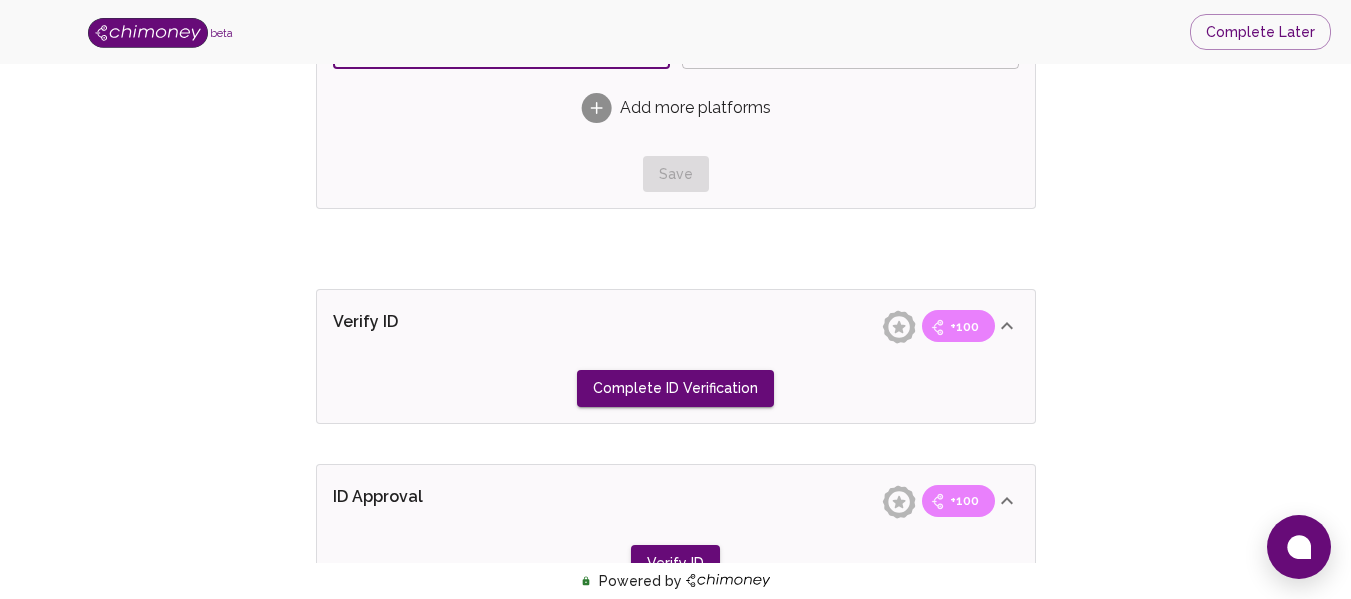 scroll, scrollTop: 1496, scrollLeft: 0, axis: vertical 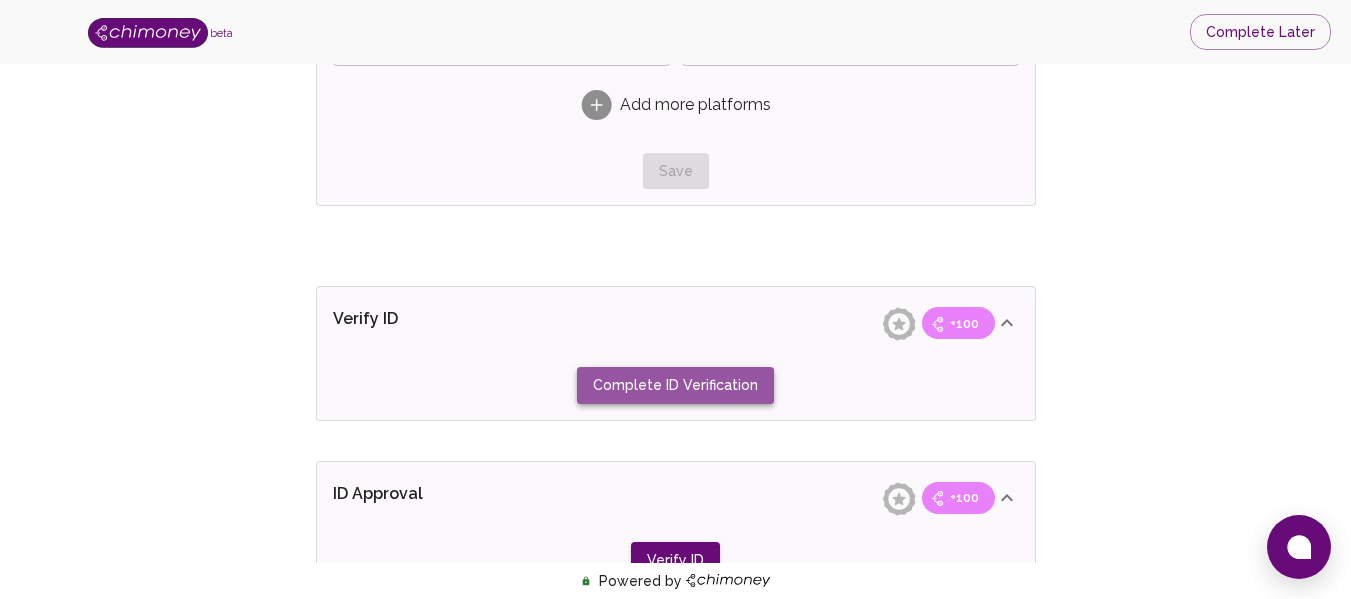click on "Complete ID Verification" at bounding box center [675, 385] 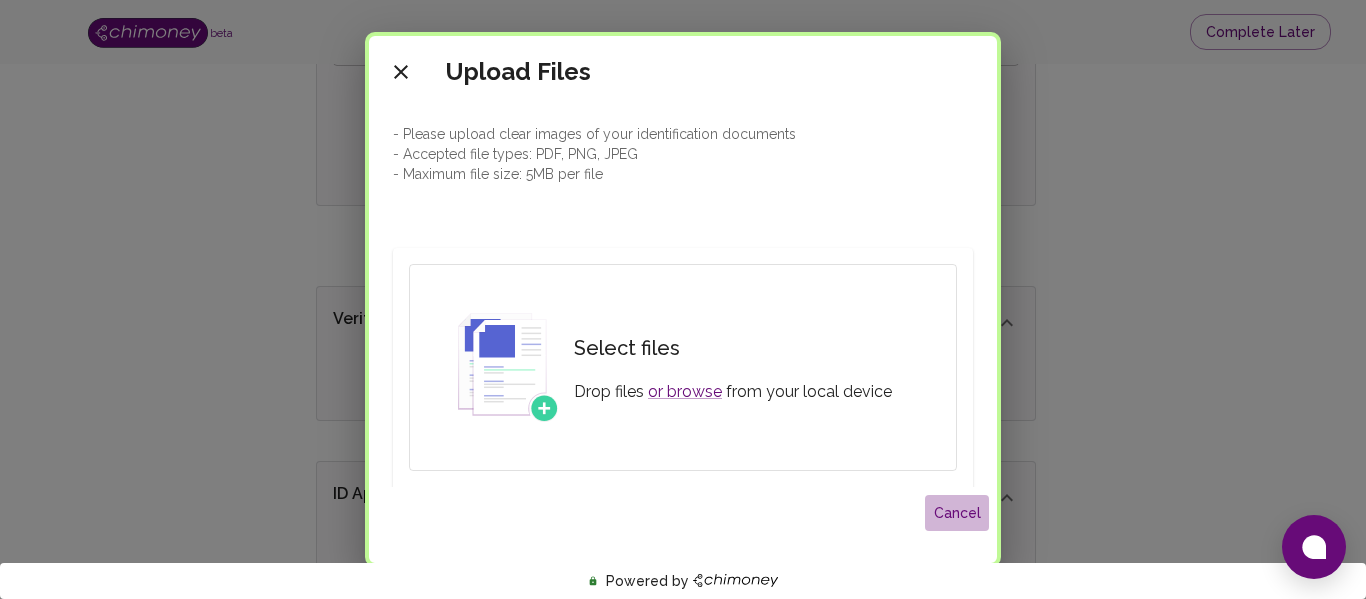 click on "Cancel" at bounding box center [957, 513] 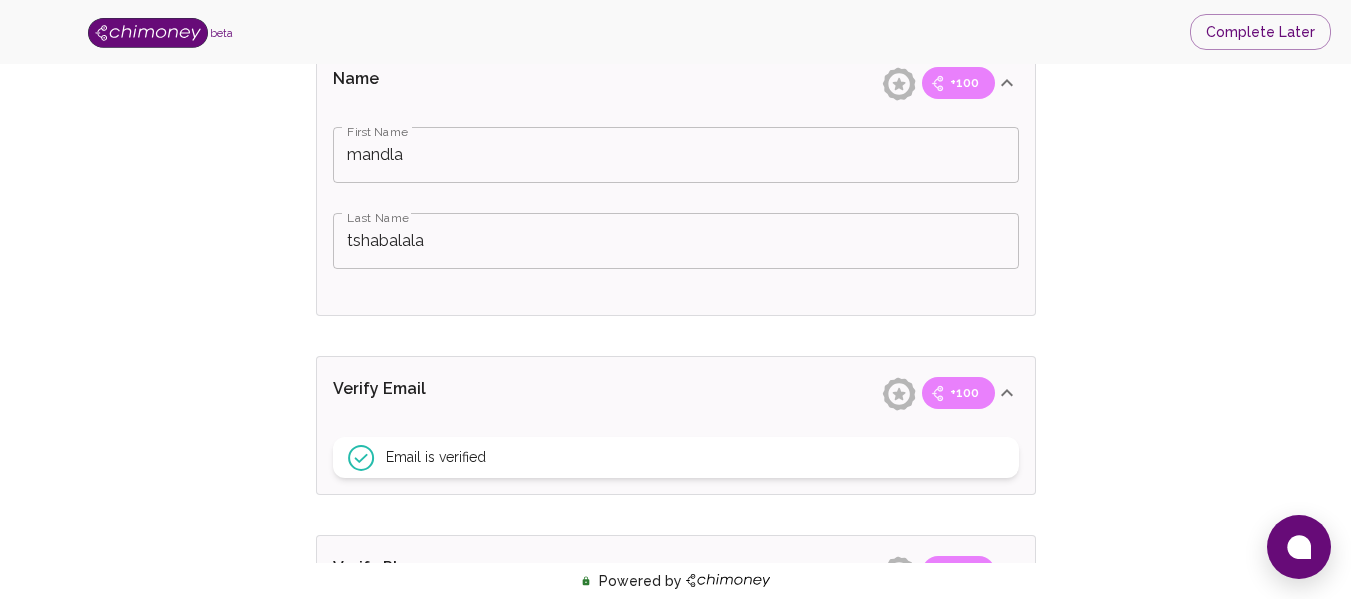 scroll, scrollTop: 0, scrollLeft: 0, axis: both 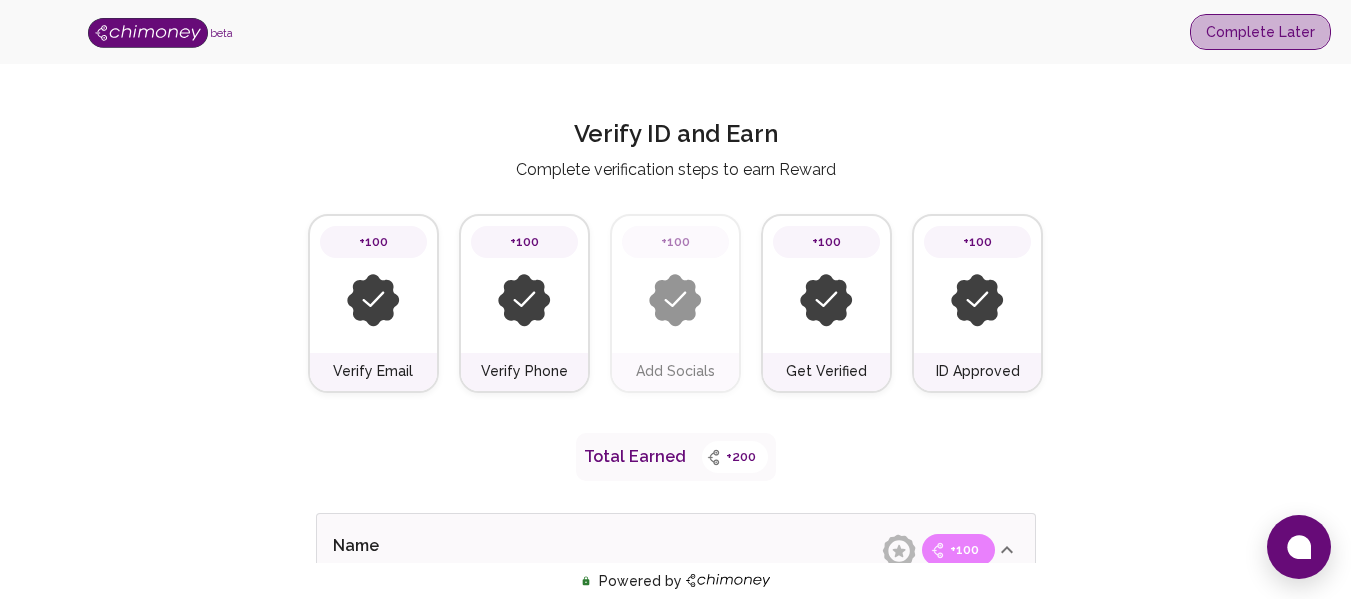 click on "Complete Later" at bounding box center (1260, 32) 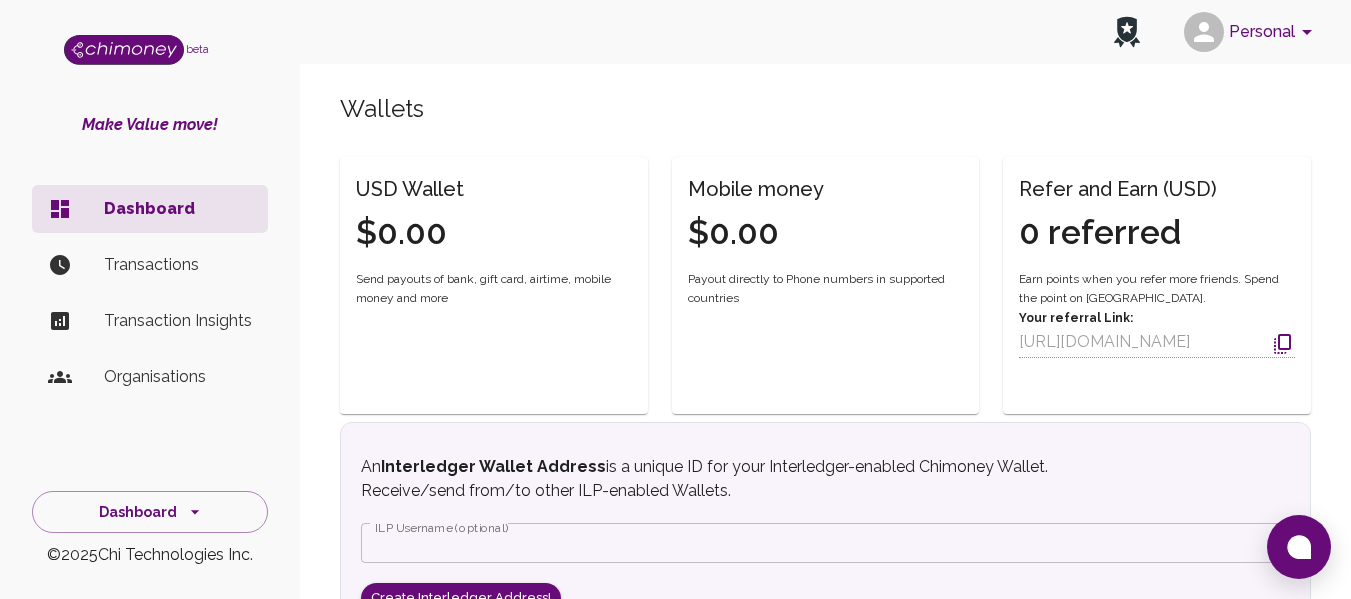 scroll, scrollTop: 874, scrollLeft: 0, axis: vertical 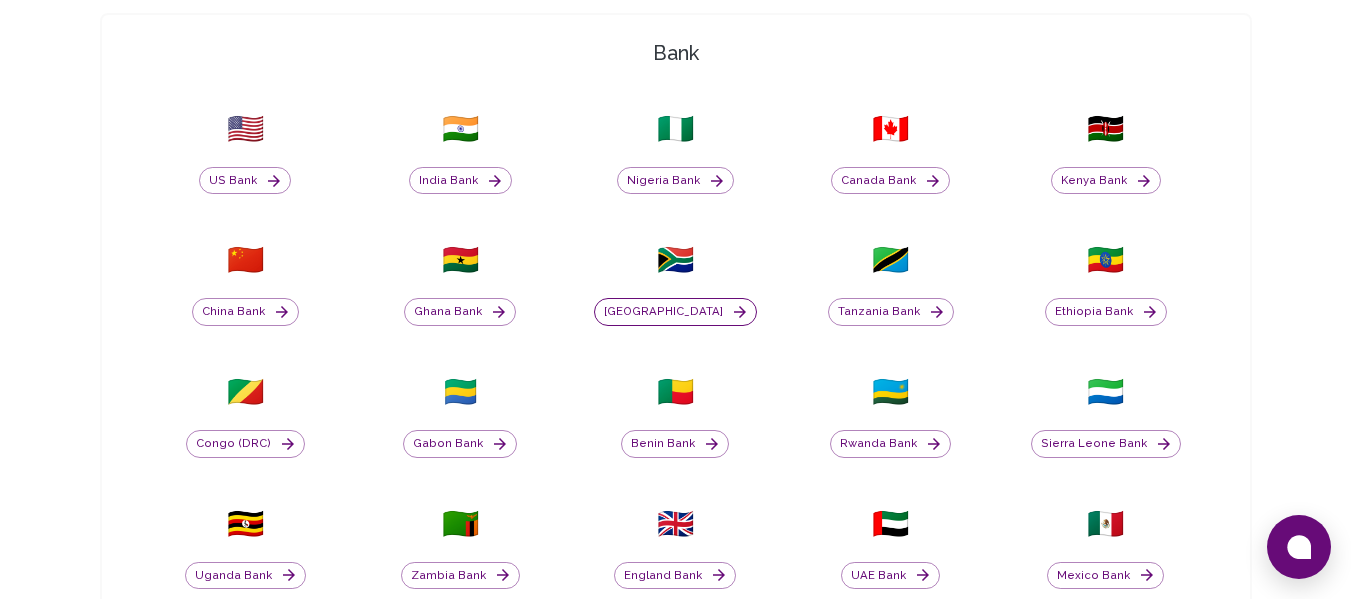 click on "[GEOGRAPHIC_DATA]" at bounding box center [675, 312] 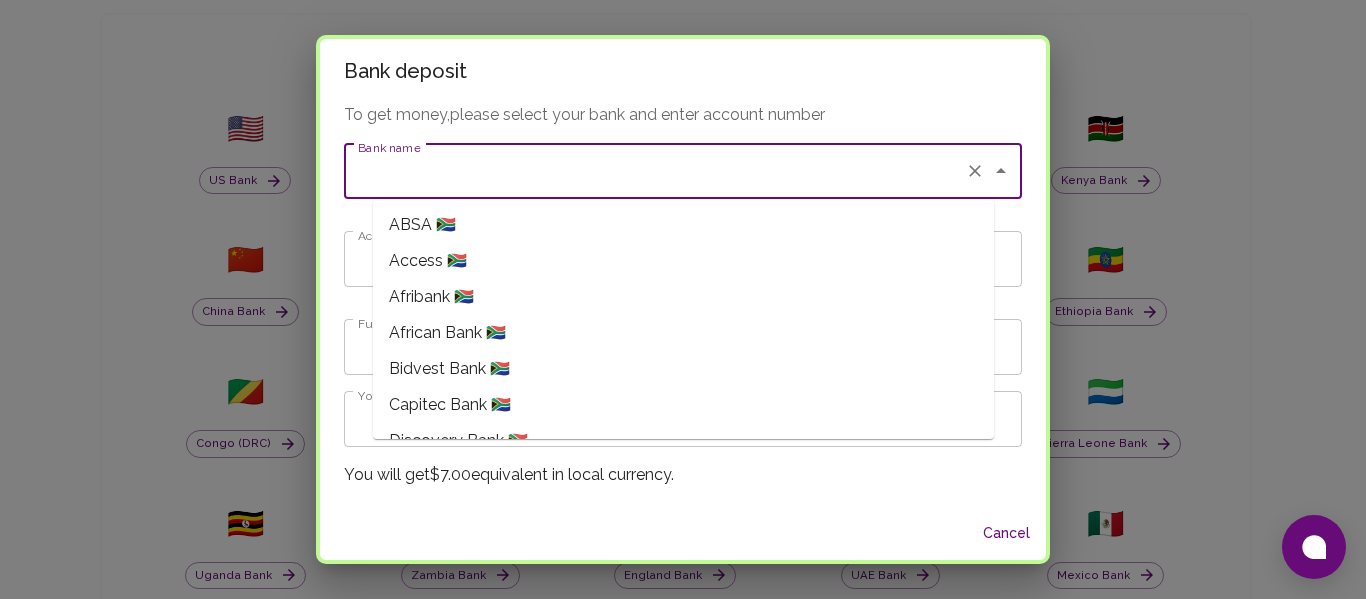 click on "Bank name" at bounding box center [655, 171] 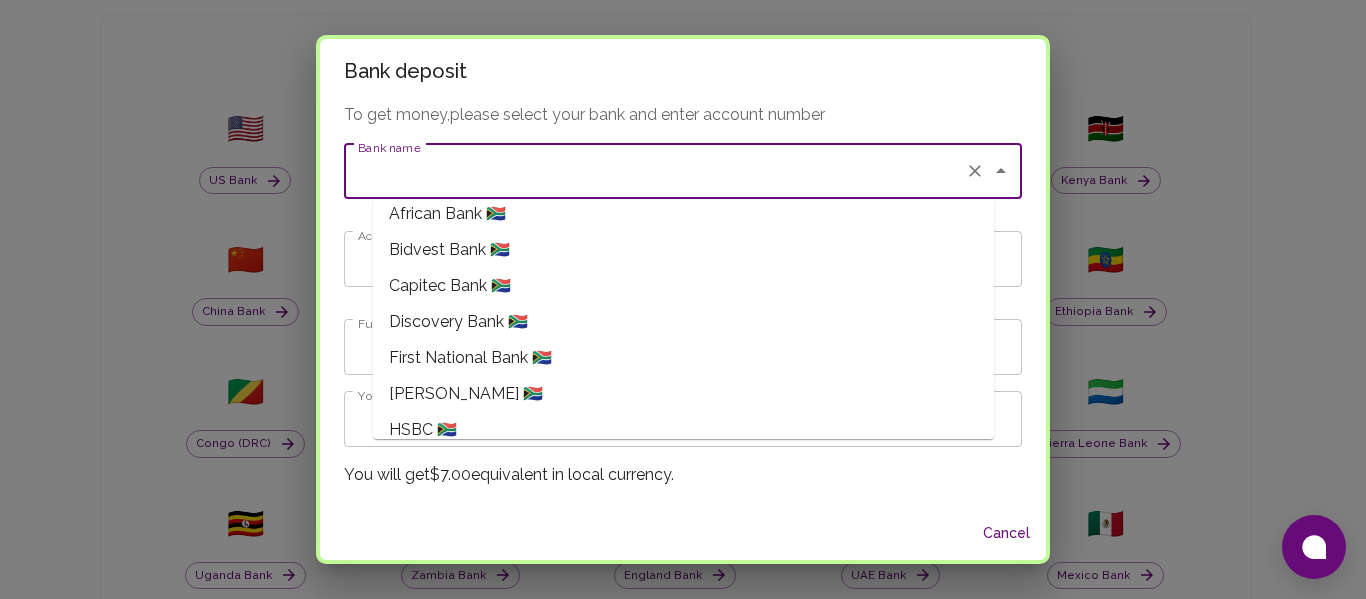 scroll, scrollTop: 118, scrollLeft: 0, axis: vertical 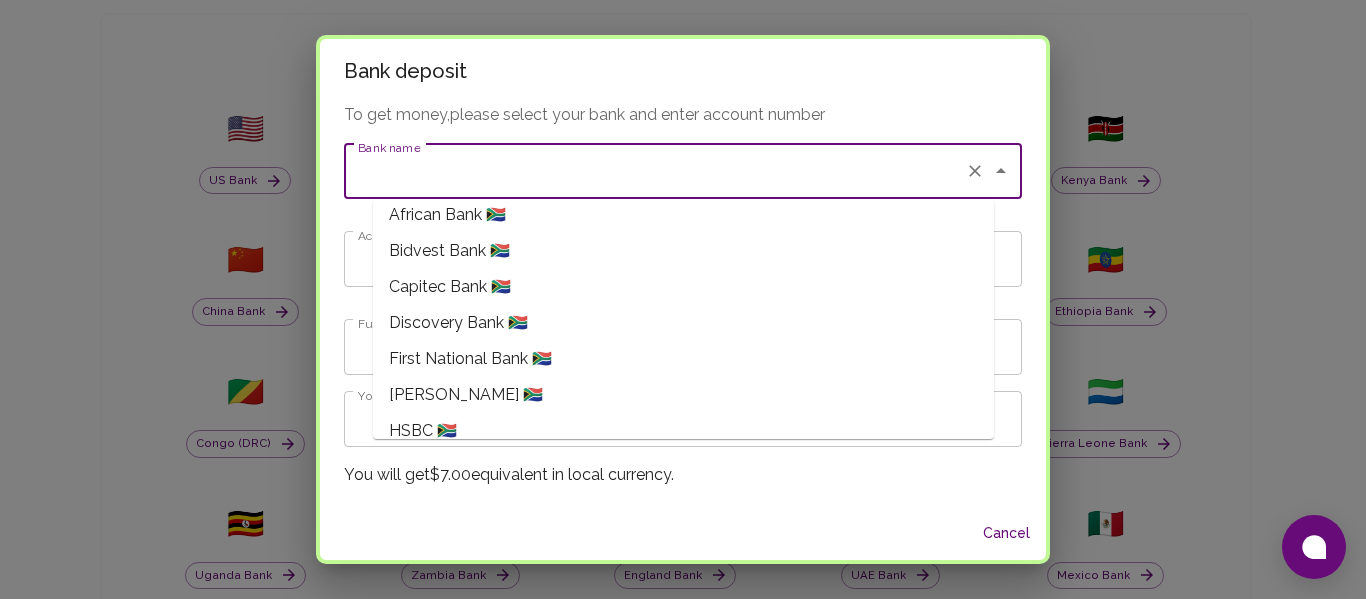 click on "Capitec Bank 🇿🇦" at bounding box center [450, 287] 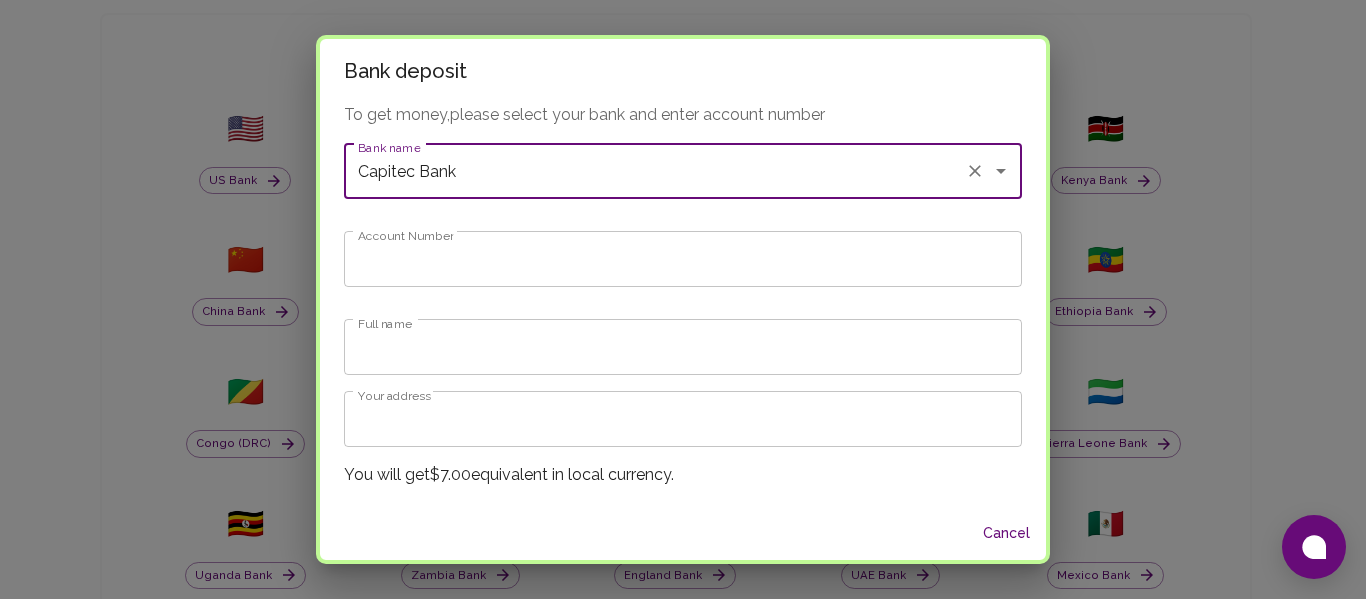 type on "Capitec Bank" 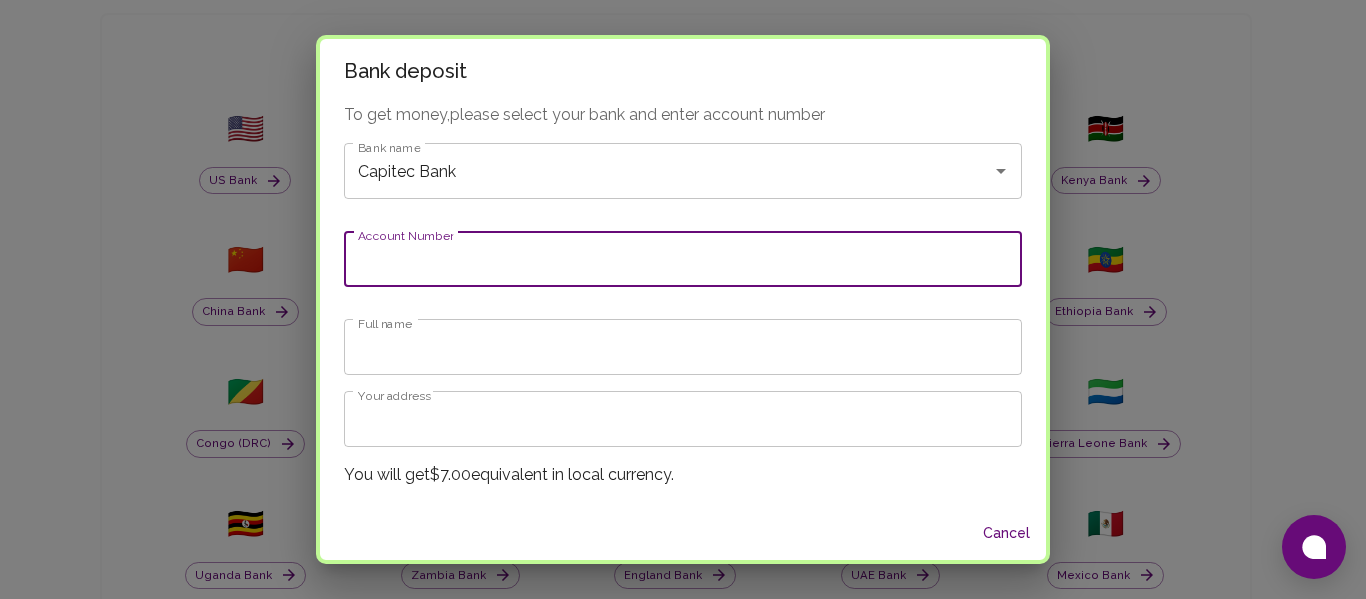 click on "Account Number" at bounding box center [683, 259] 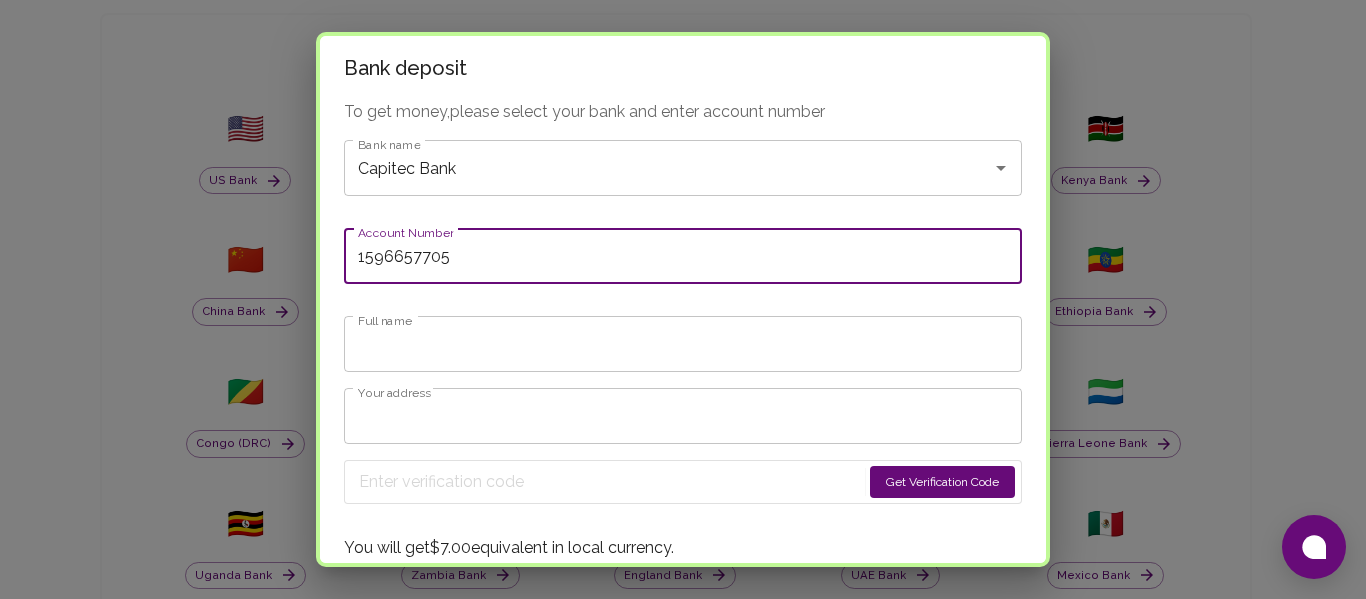 type on "1596657705" 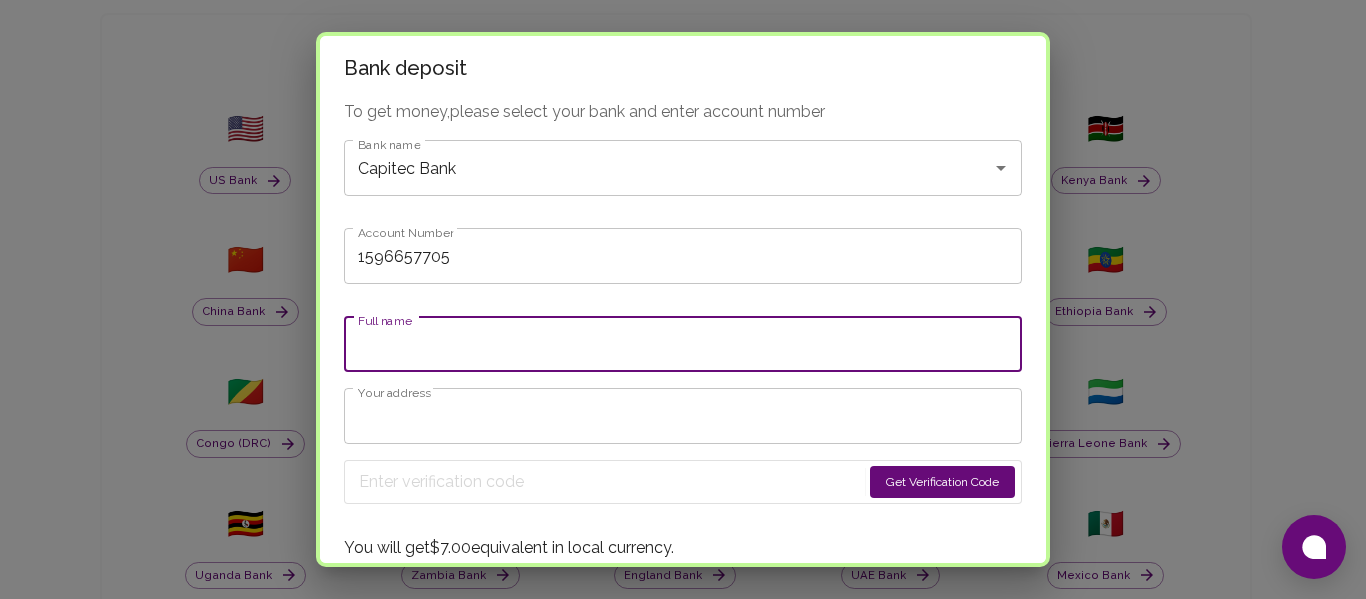 click on "Full name" at bounding box center [683, 344] 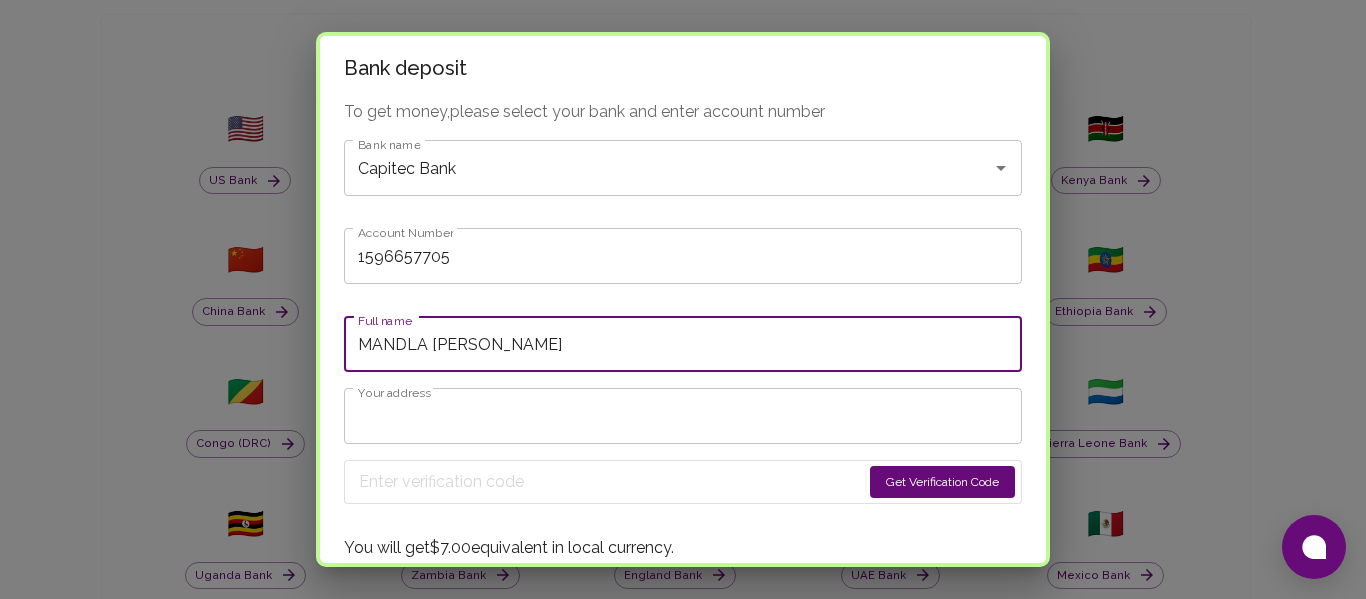 type on "MANDLA [PERSON_NAME]" 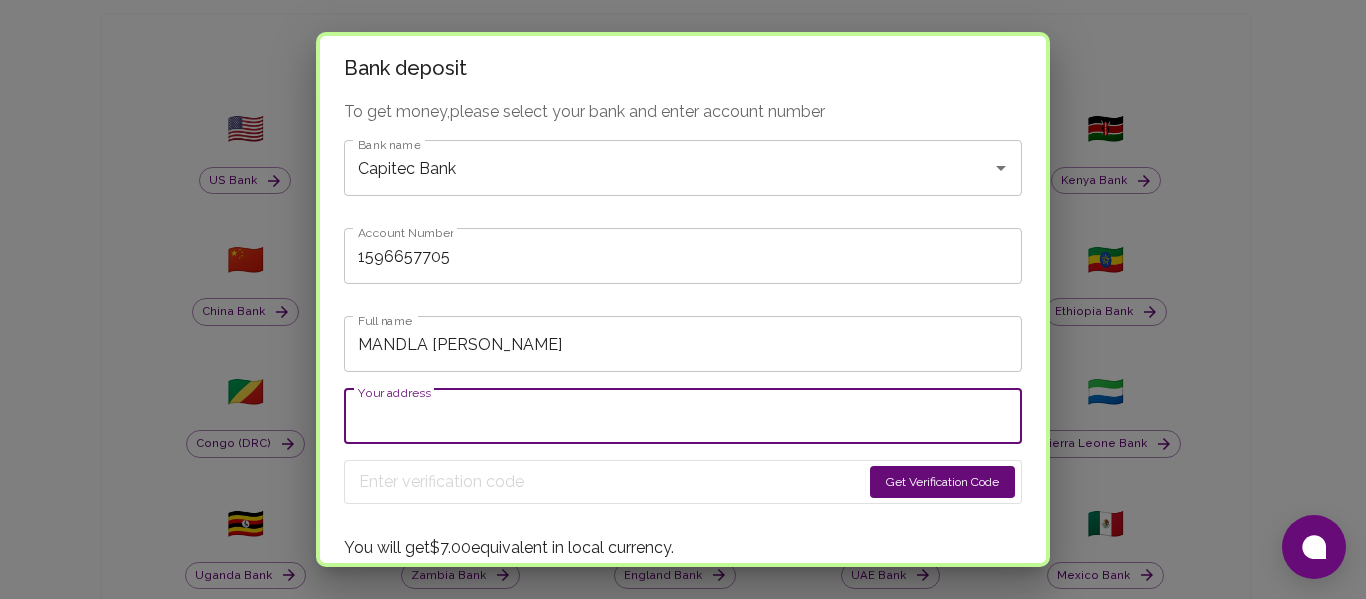 click on "Your address" at bounding box center [683, 416] 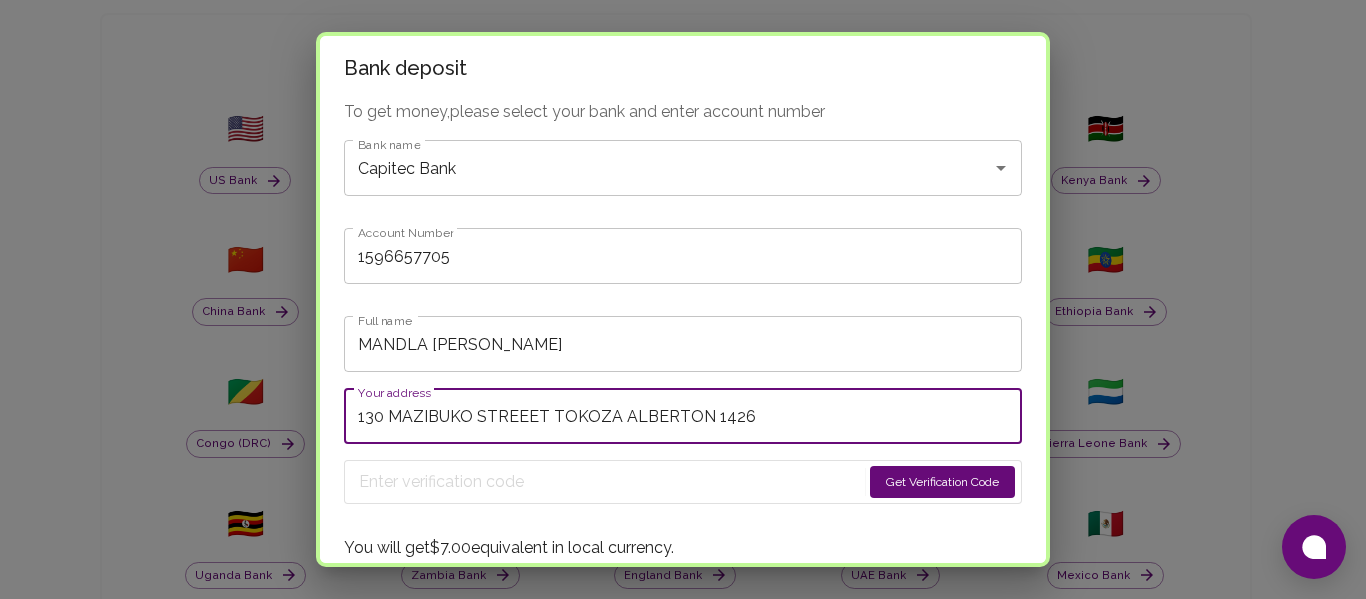 scroll, scrollTop: 70, scrollLeft: 0, axis: vertical 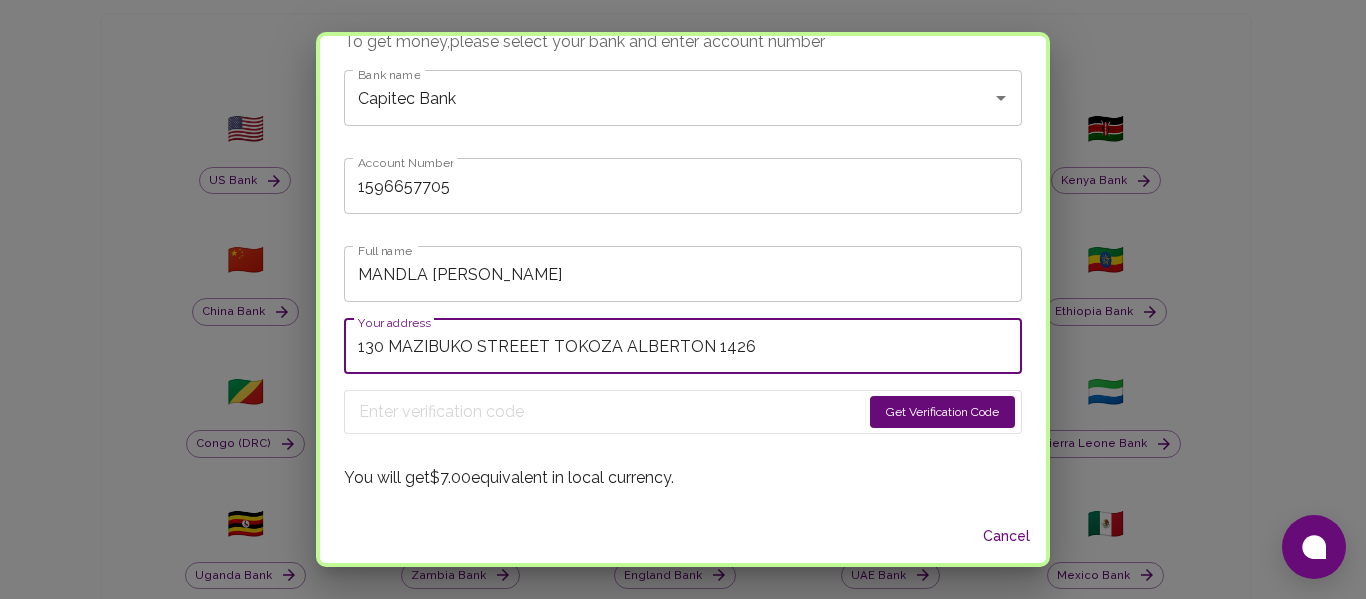 type on "130 MAZIBUKO STREEET TOKOZA ALBERTON 1426" 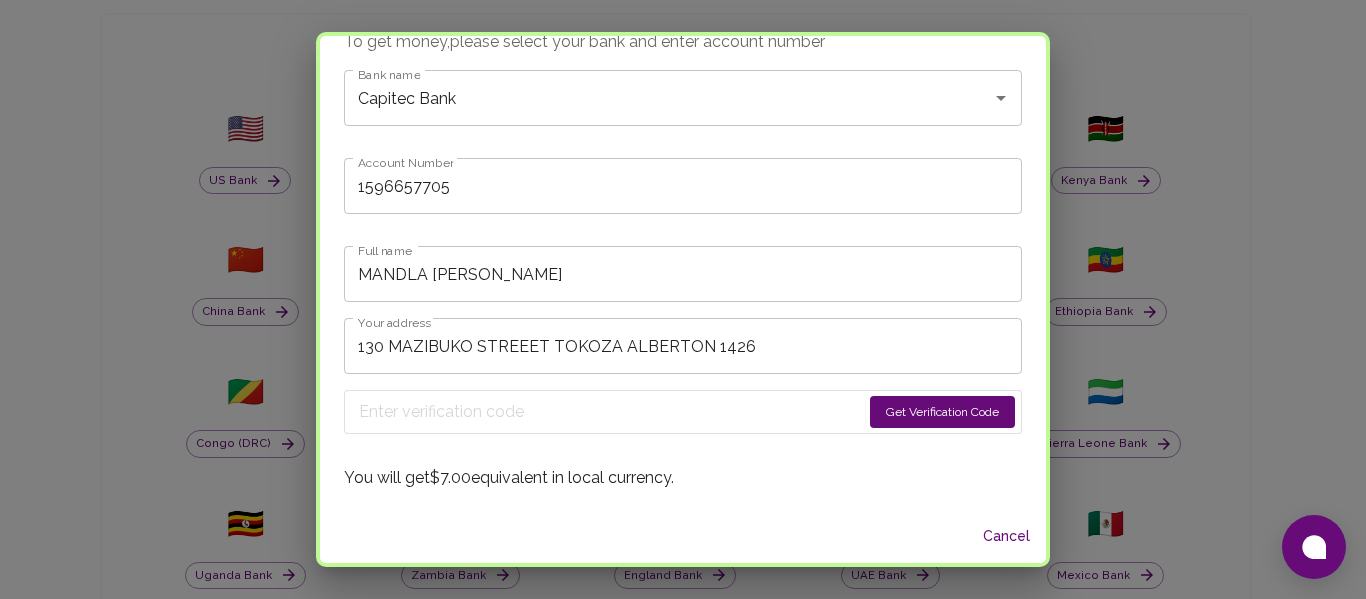 click on "Get Verification Code" at bounding box center [942, 412] 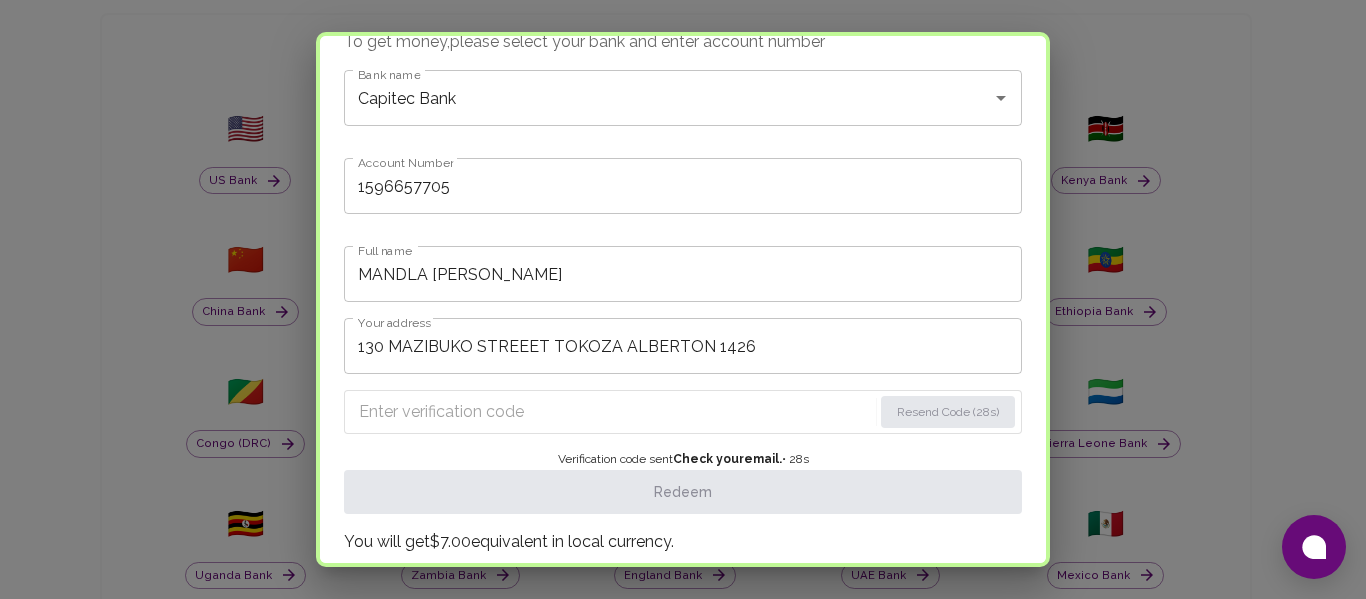 click at bounding box center [615, 412] 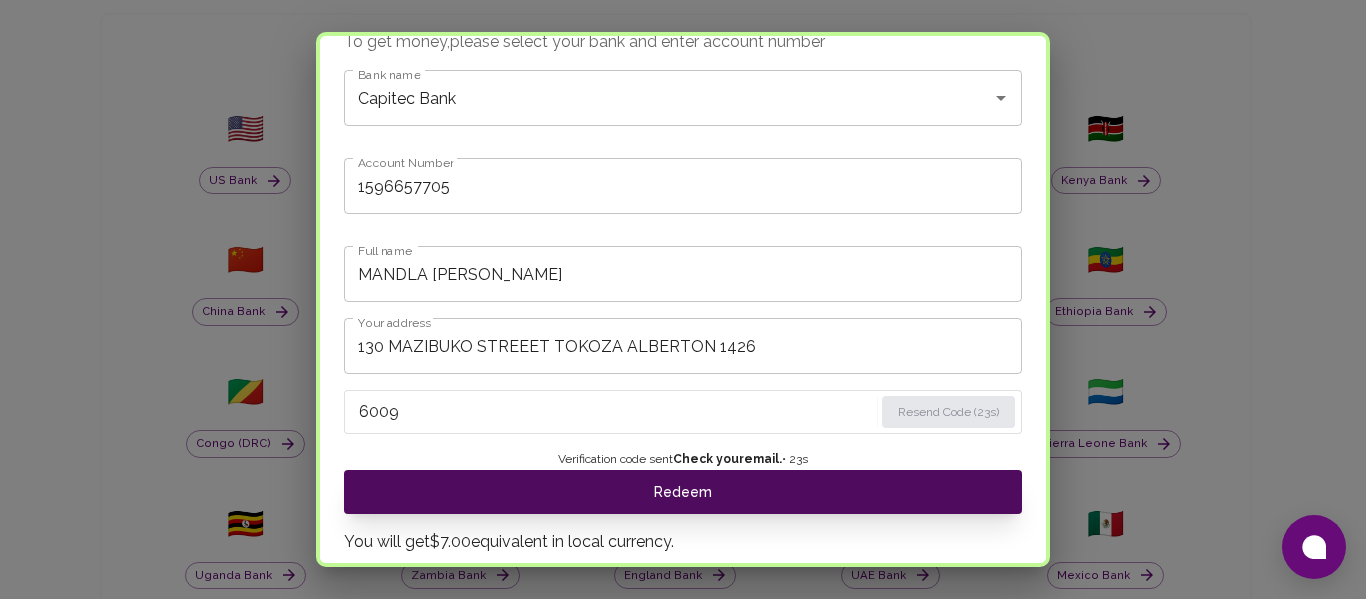 type on "6009" 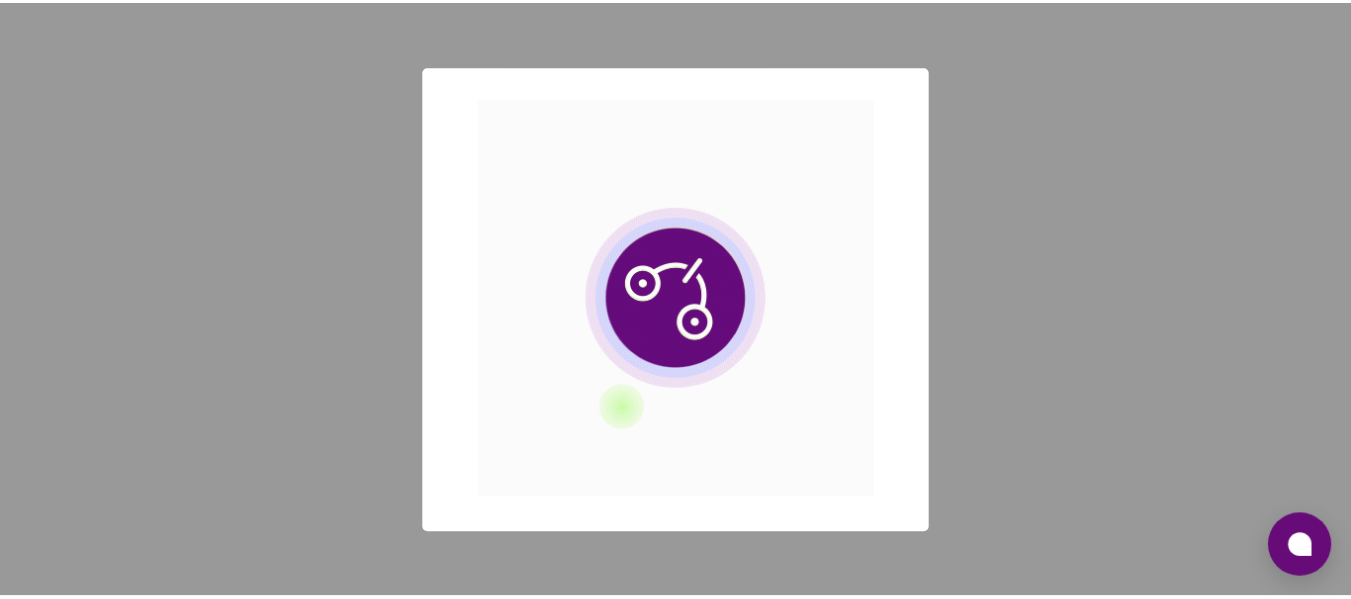 scroll, scrollTop: 0, scrollLeft: 0, axis: both 